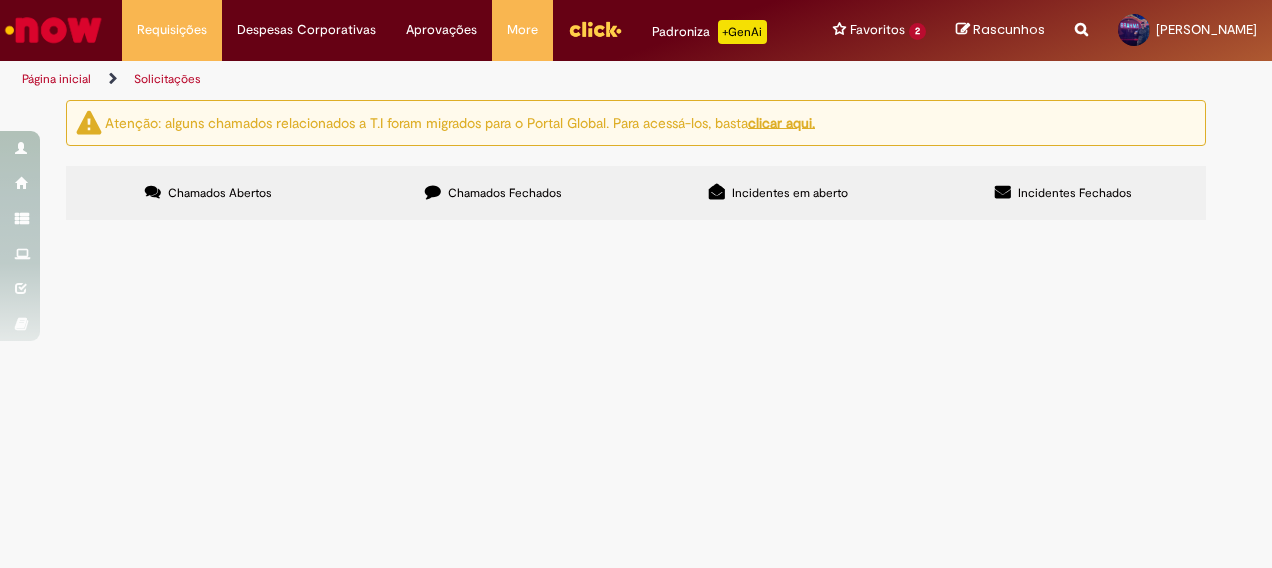 scroll, scrollTop: 0, scrollLeft: 0, axis: both 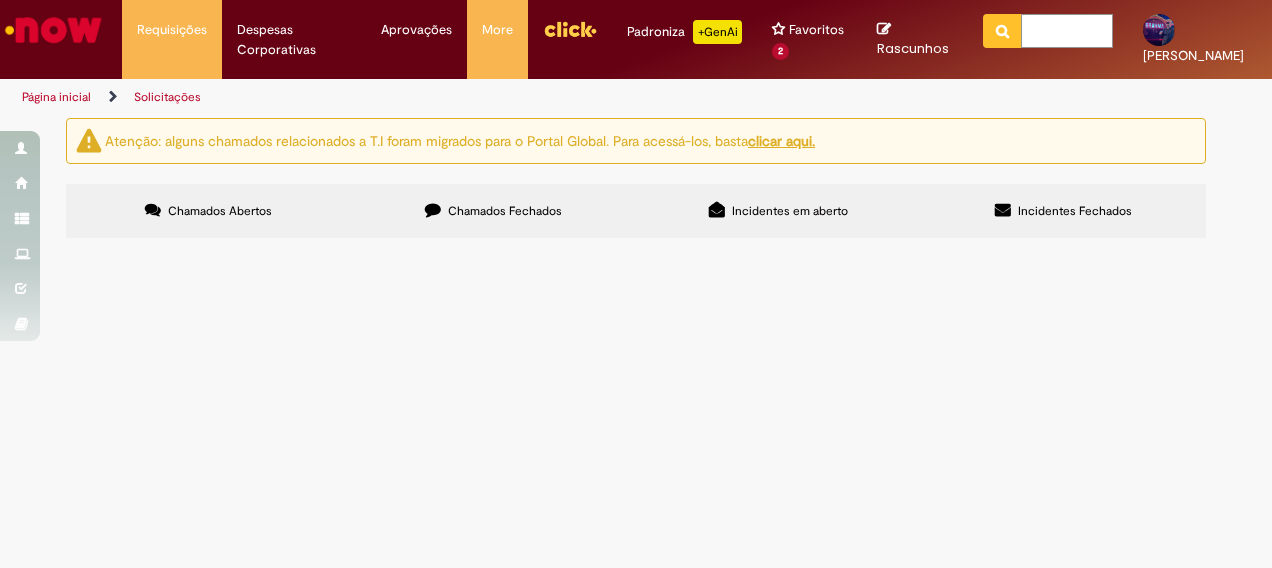 click at bounding box center (1067, 31) 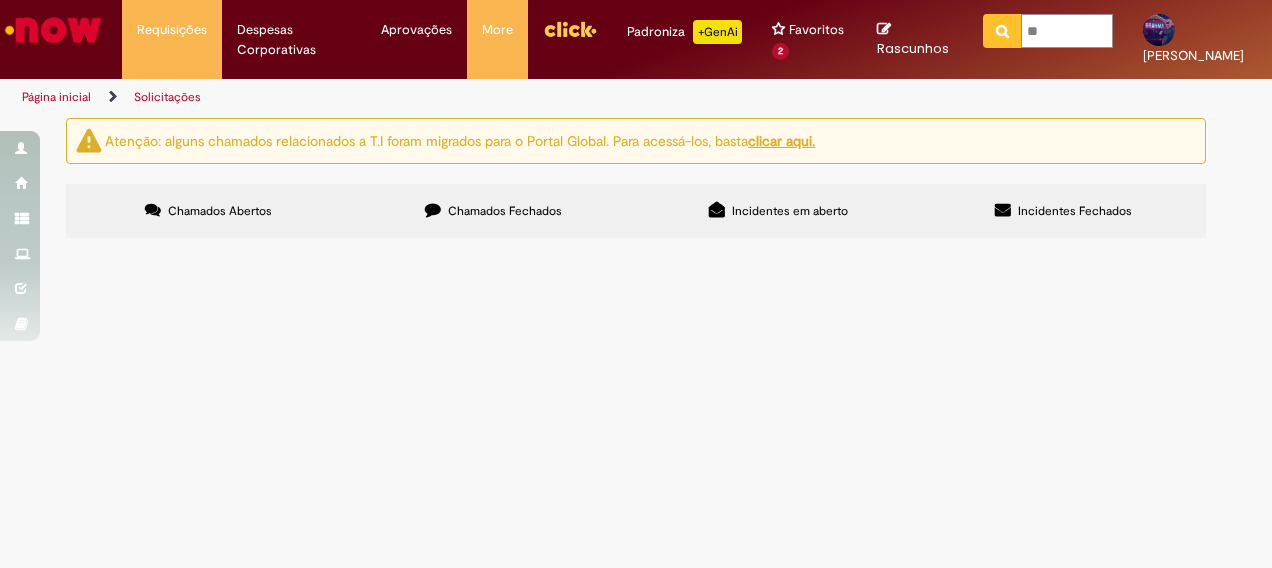 type on "***" 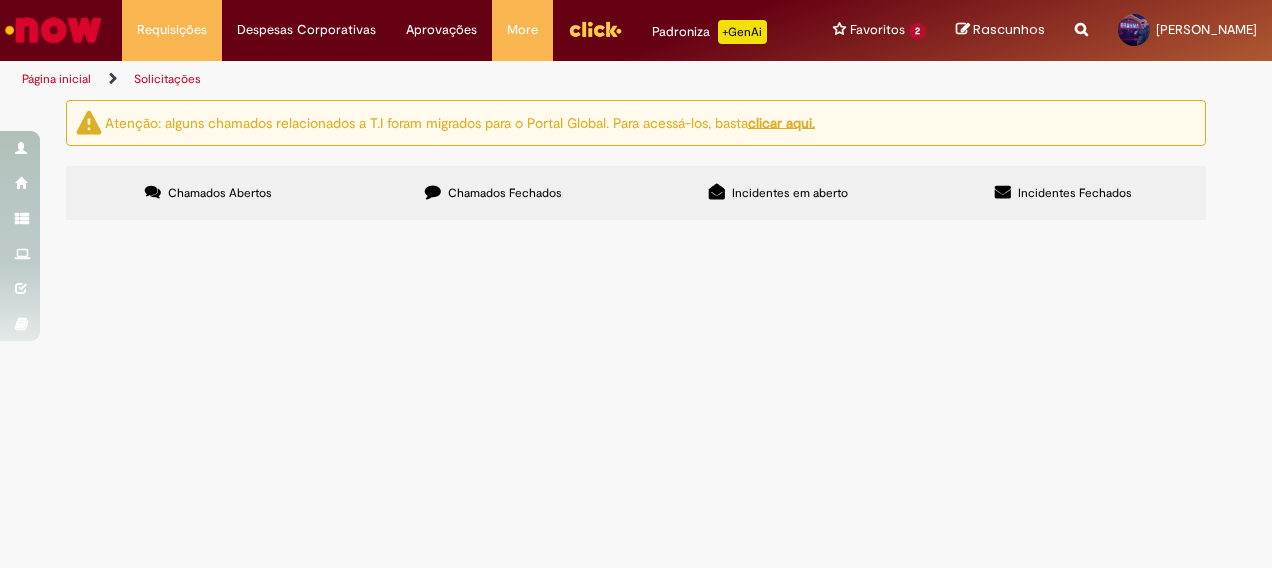 scroll, scrollTop: 0, scrollLeft: 0, axis: both 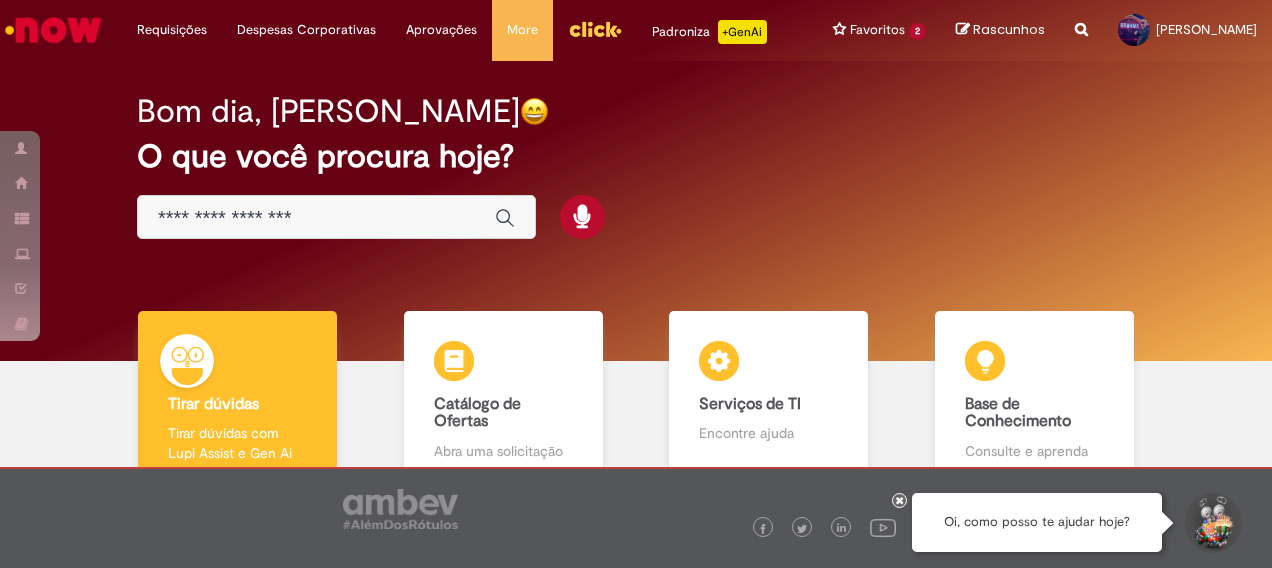 click at bounding box center (316, 218) 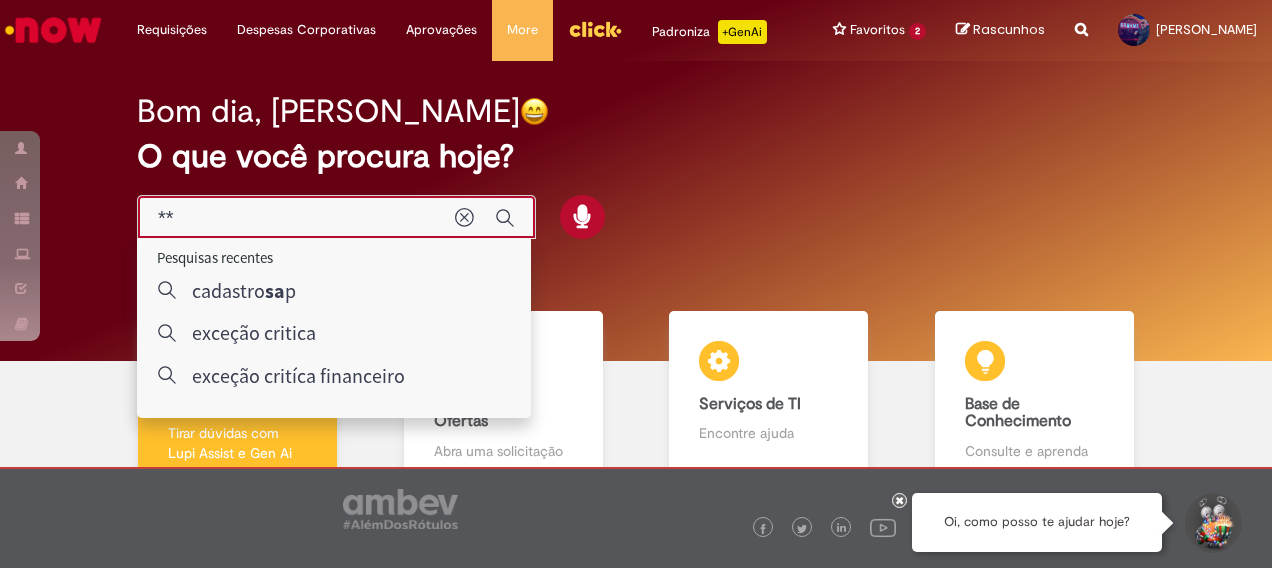 type on "***" 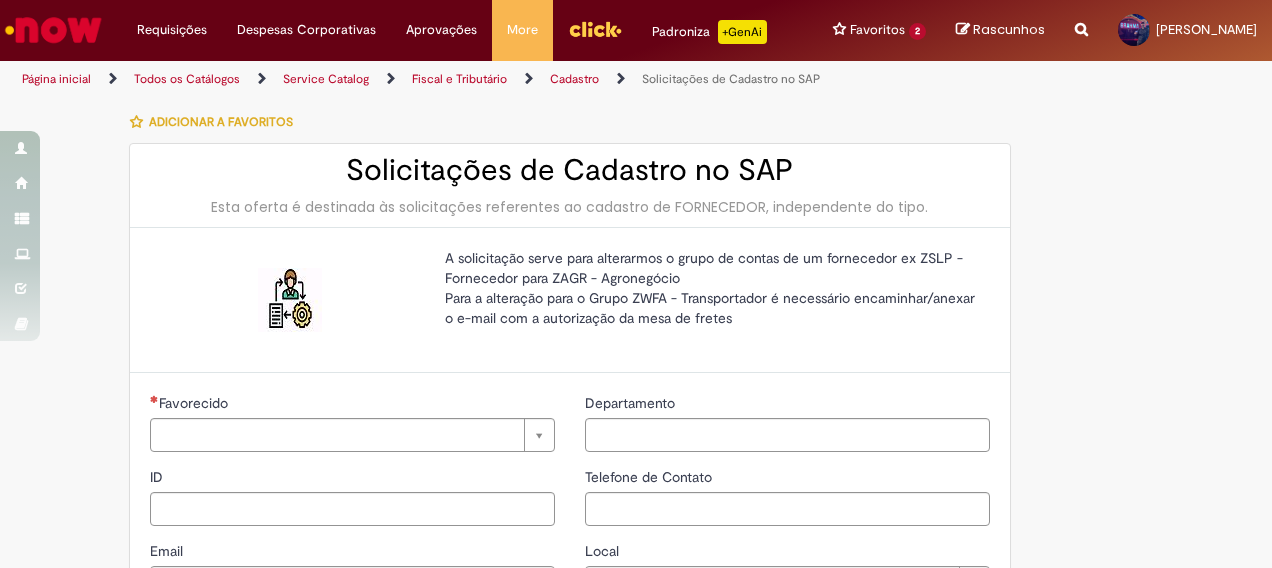 type on "********" 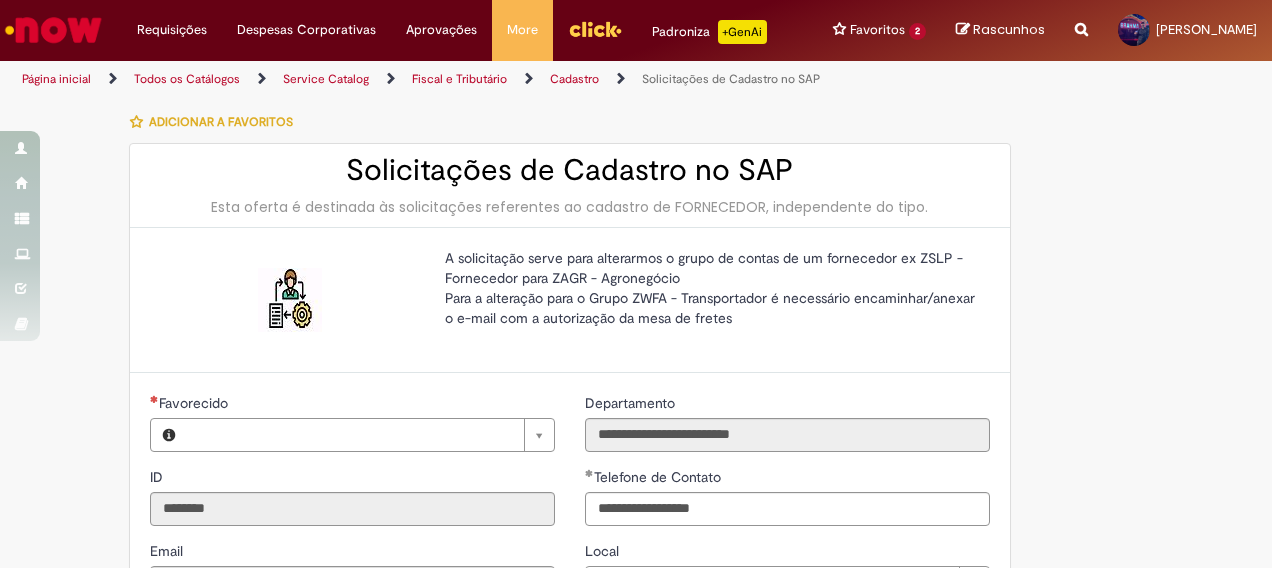 type on "**********" 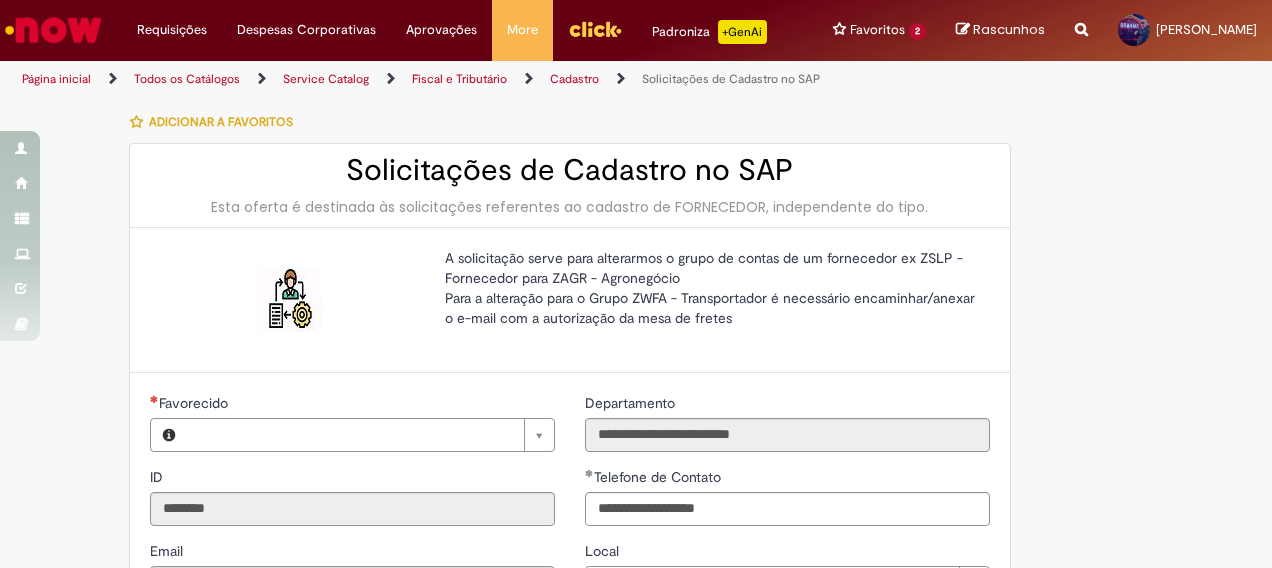 type on "**********" 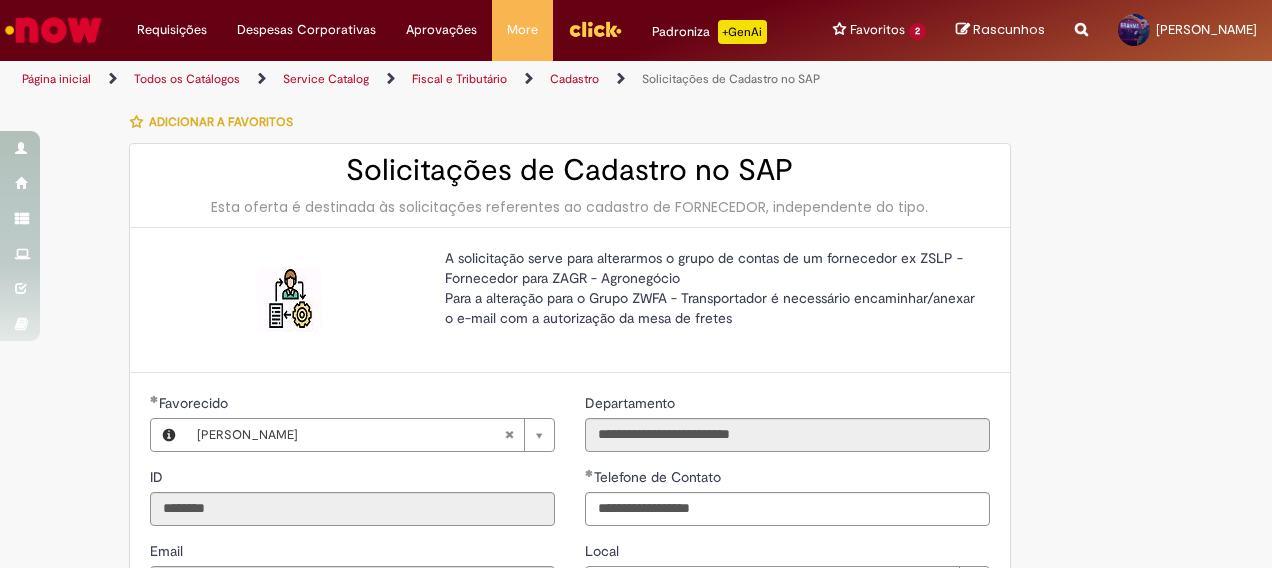 type on "**********" 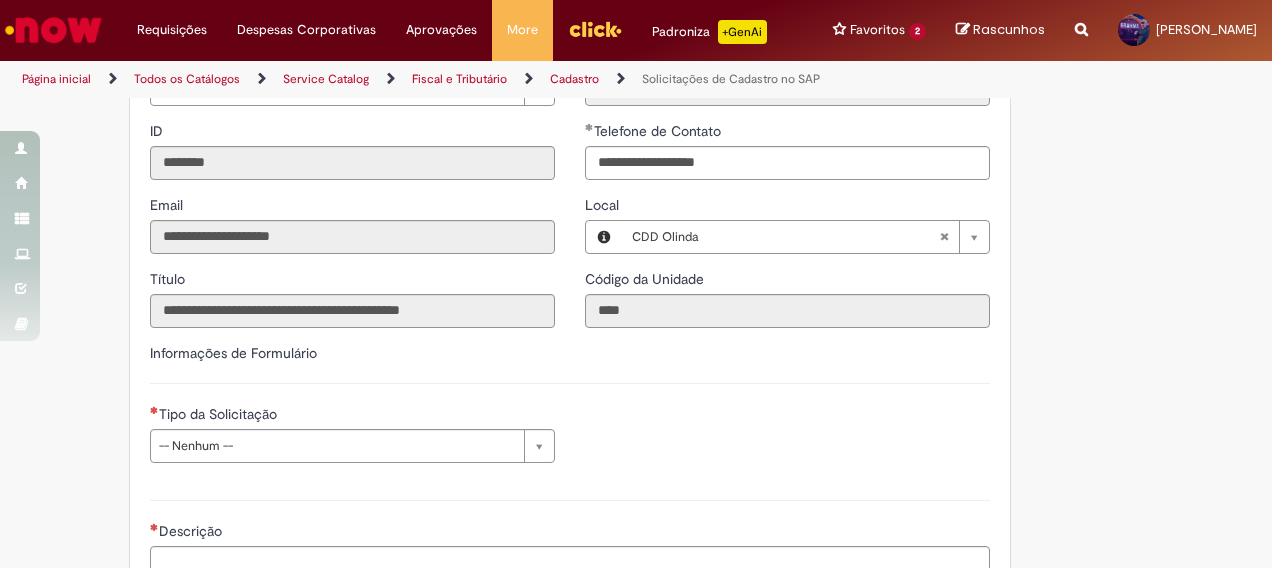 scroll, scrollTop: 360, scrollLeft: 0, axis: vertical 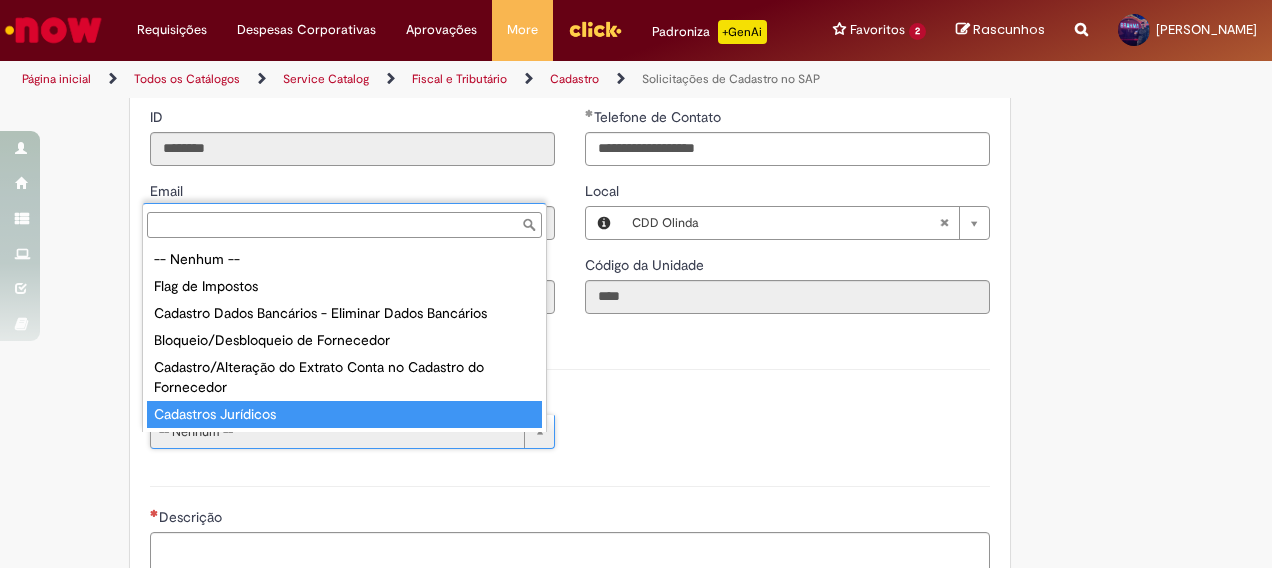 type on "**********" 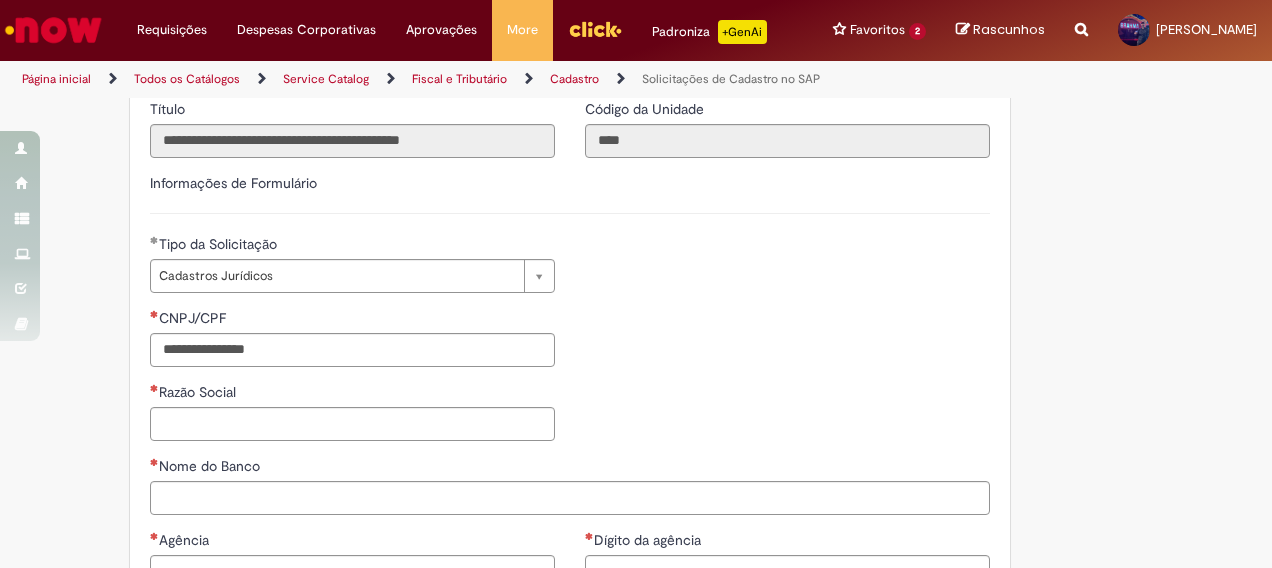 scroll, scrollTop: 533, scrollLeft: 0, axis: vertical 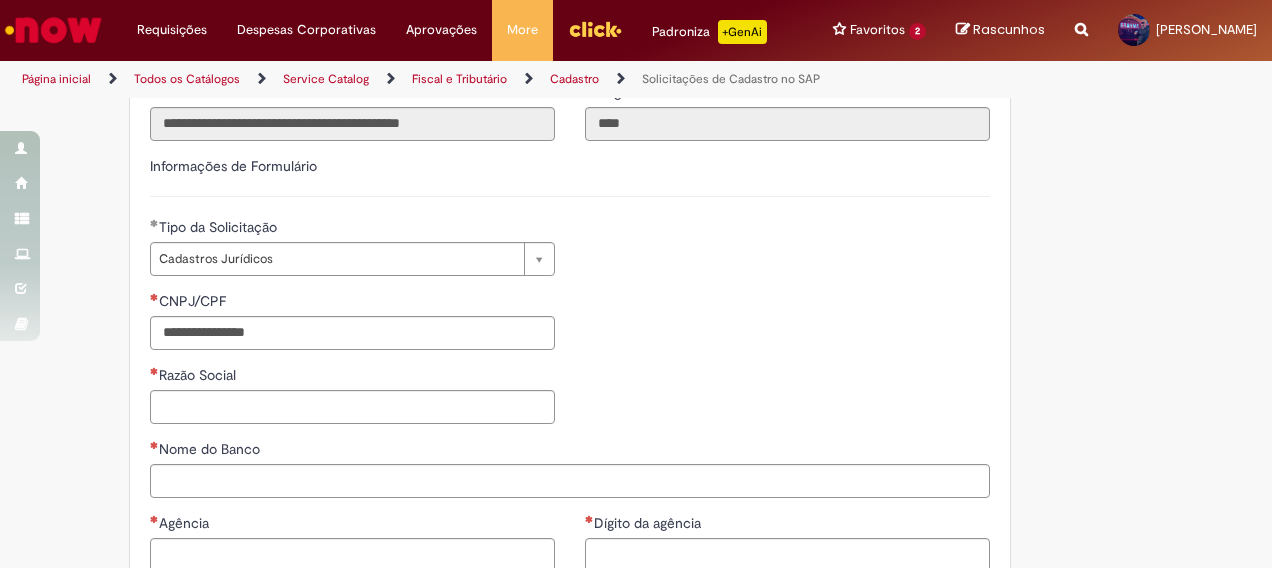 click on "**********" at bounding box center (636, 415) 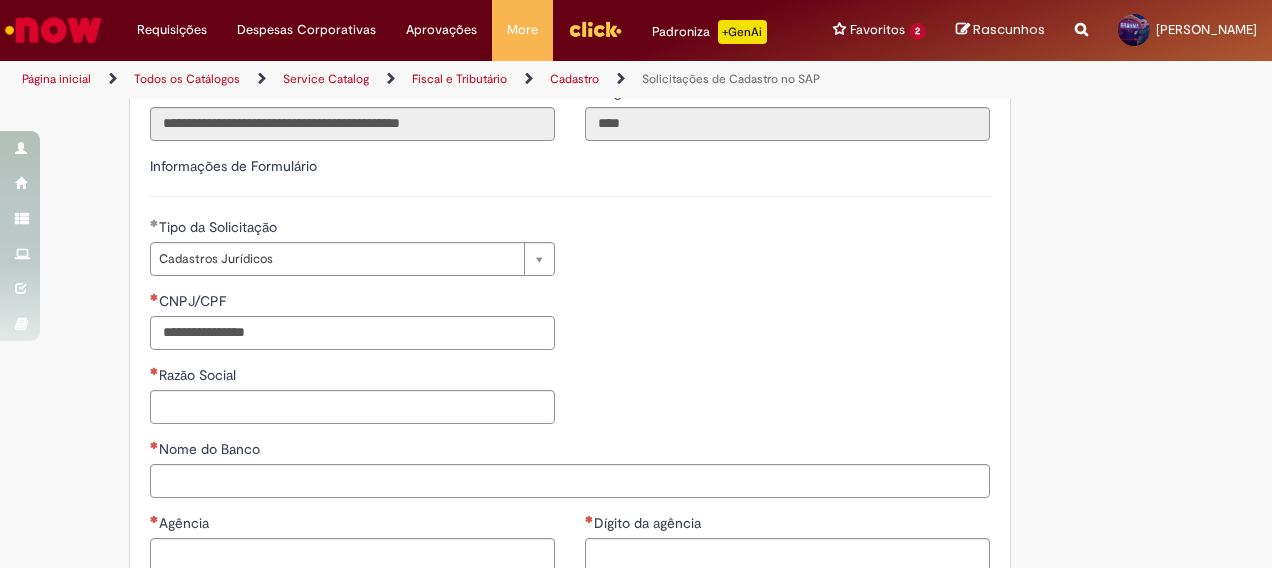 click on "CNPJ/CPF" at bounding box center [352, 333] 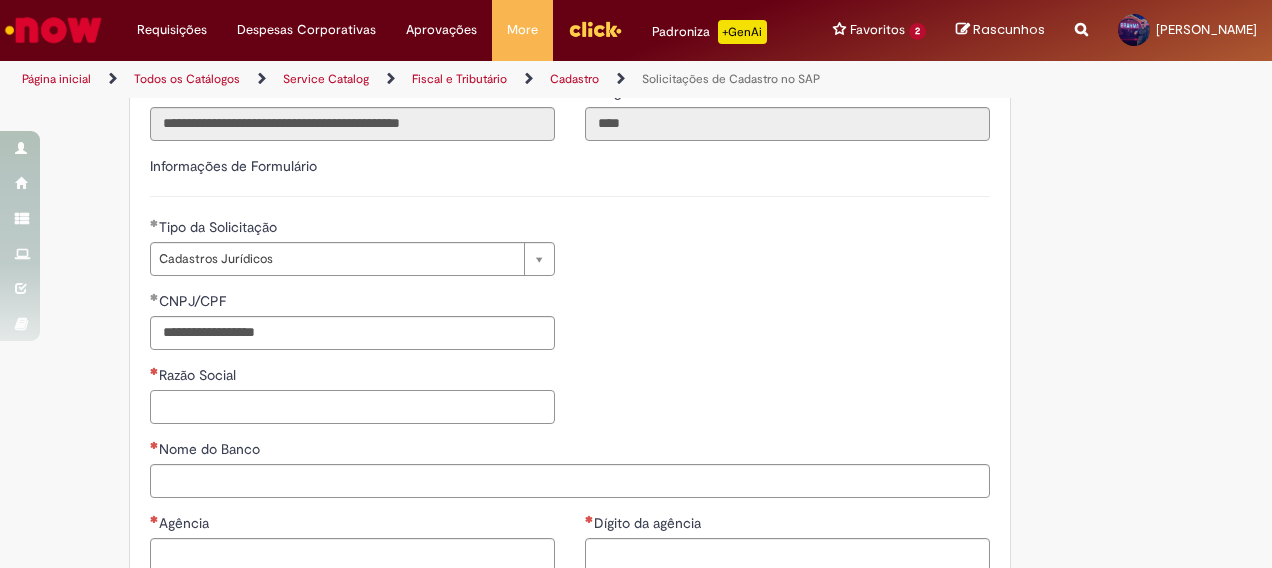 click on "Razão Social" at bounding box center (352, 407) 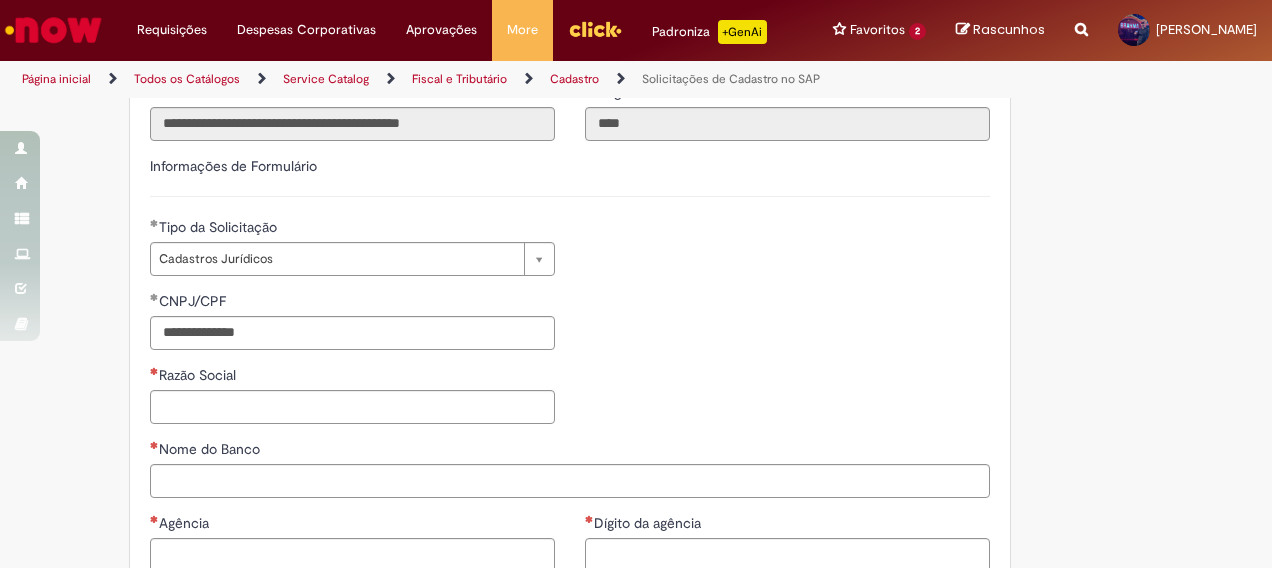 click on "**********" at bounding box center [636, 415] 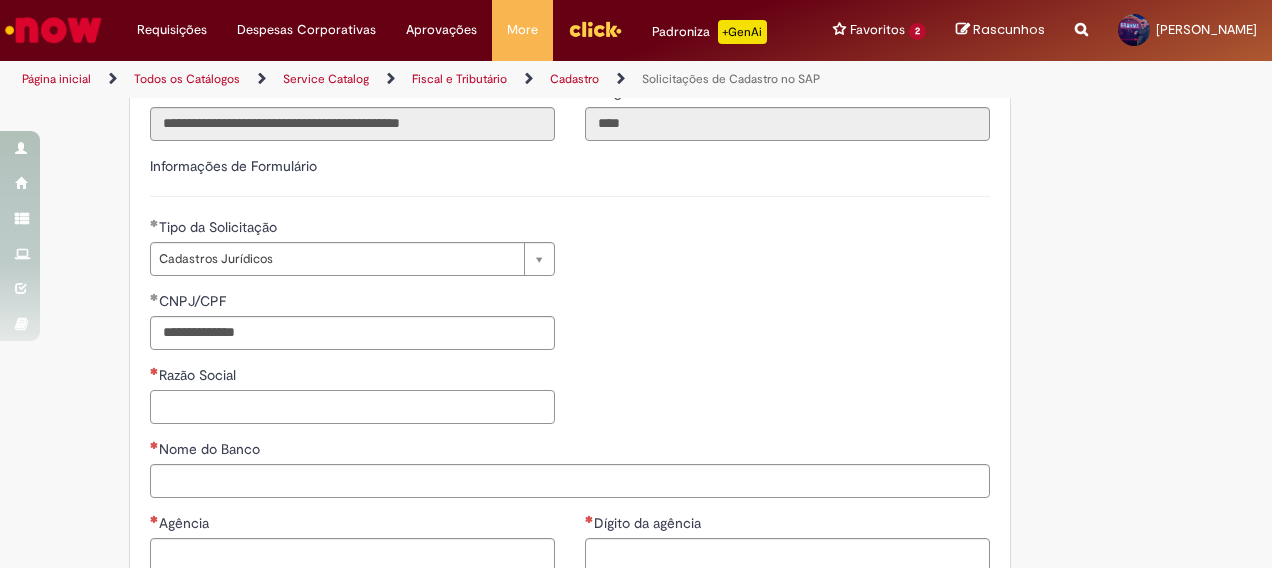 click on "Razão Social" at bounding box center [352, 407] 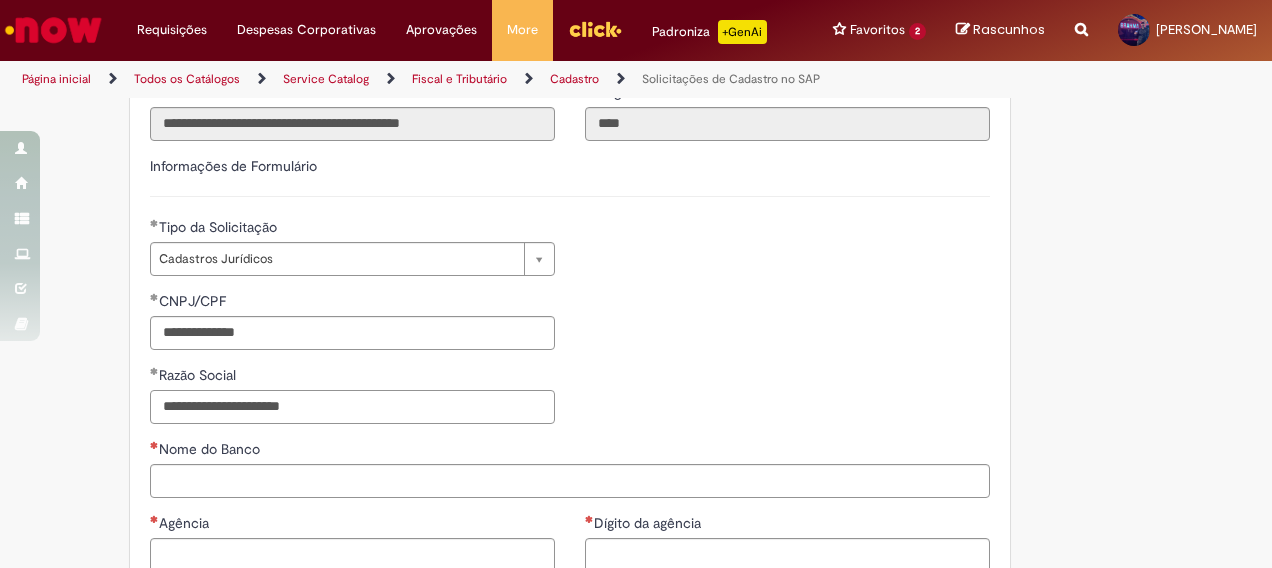 type on "**********" 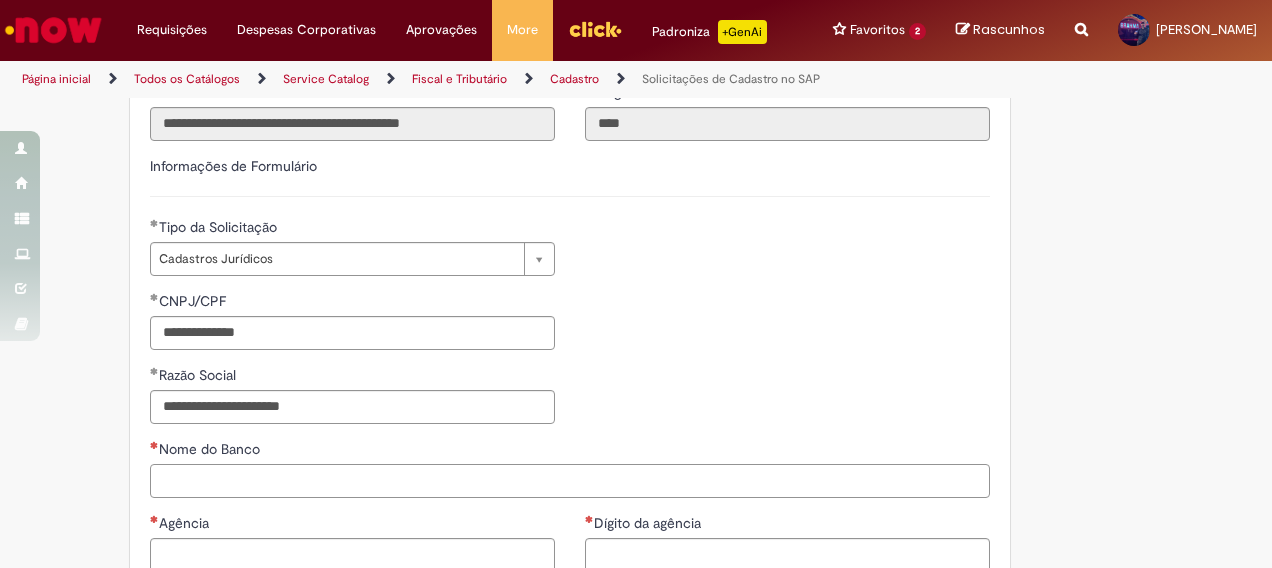click on "Nome do Banco" at bounding box center [570, 481] 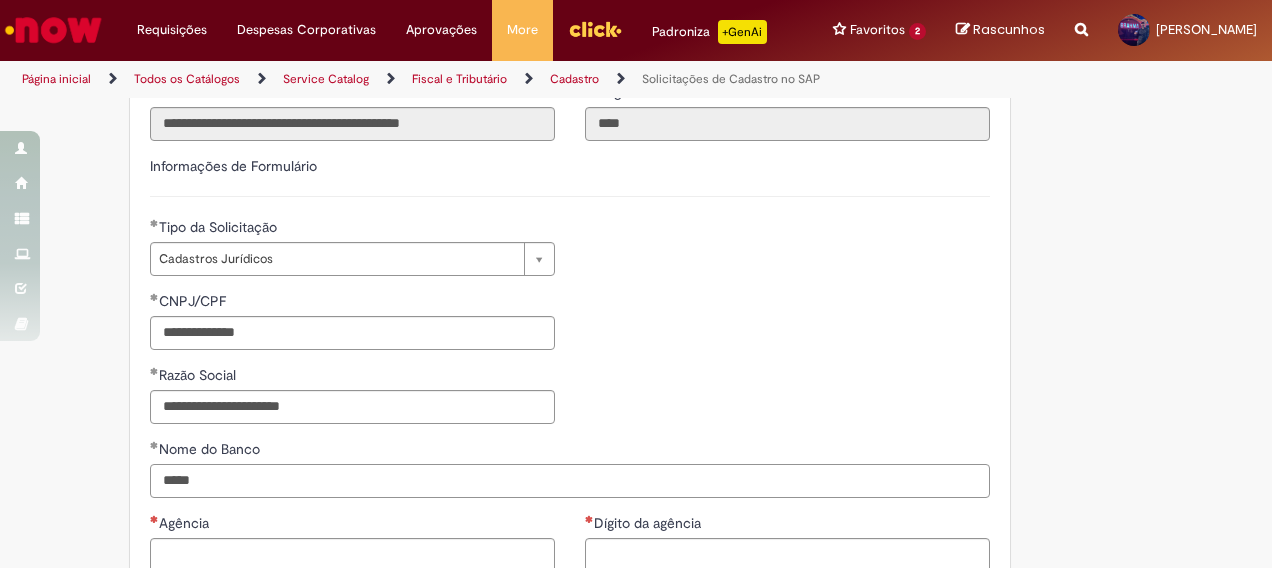 type on "****" 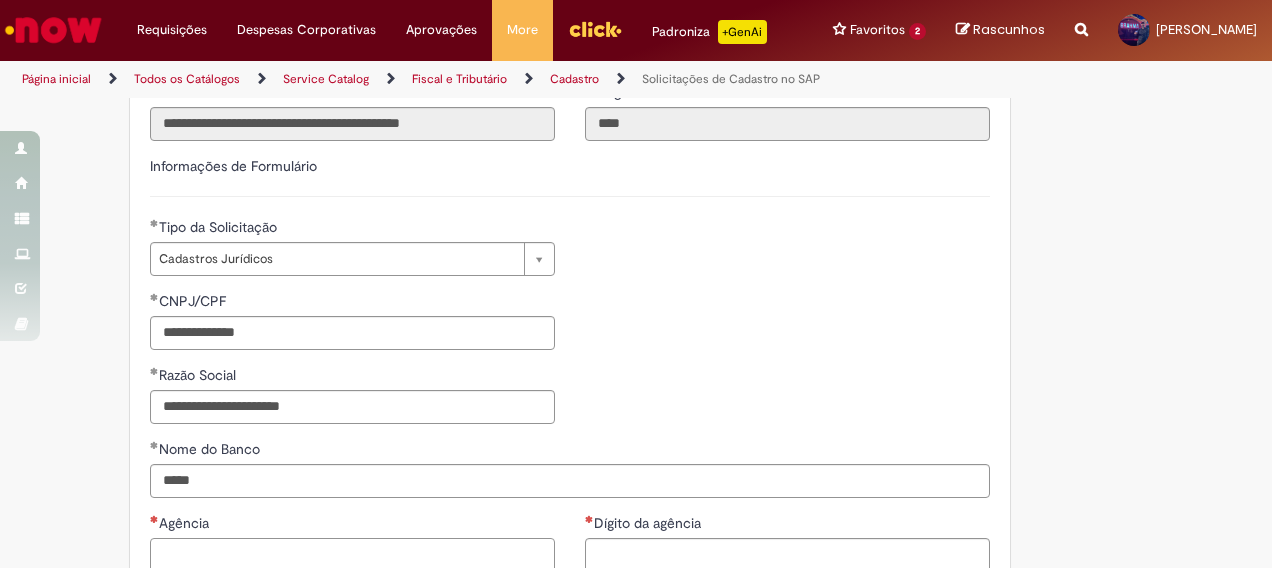 click on "Agência" at bounding box center (352, 542) 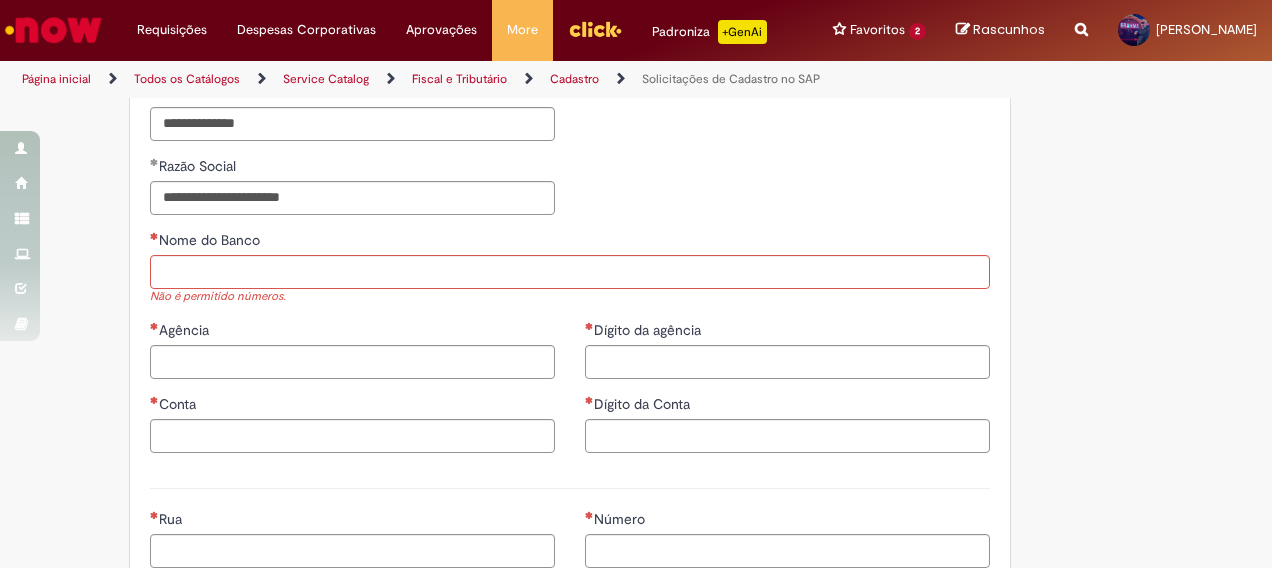 scroll, scrollTop: 739, scrollLeft: 0, axis: vertical 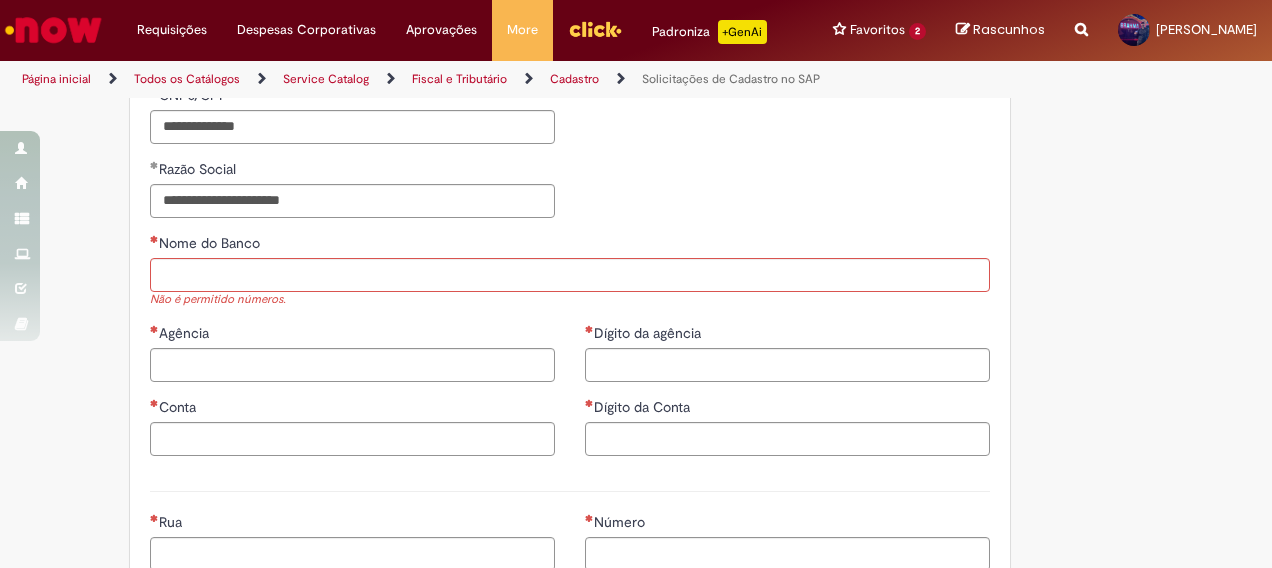 click on "Nome do Banco" at bounding box center (570, 245) 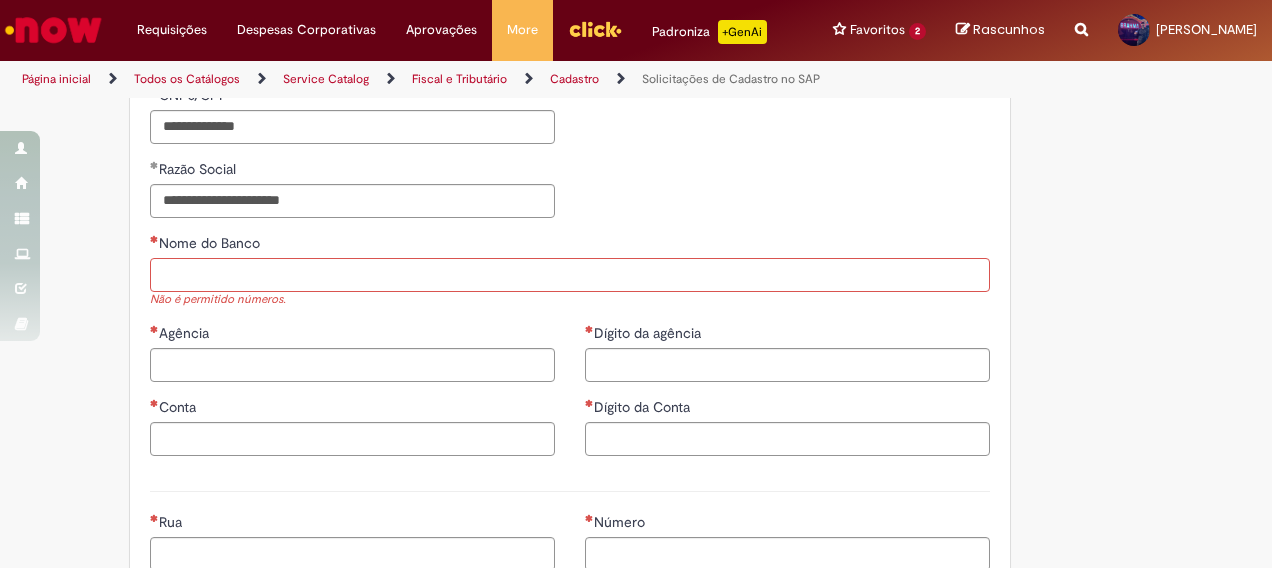 click on "Nome do Banco" at bounding box center [570, 275] 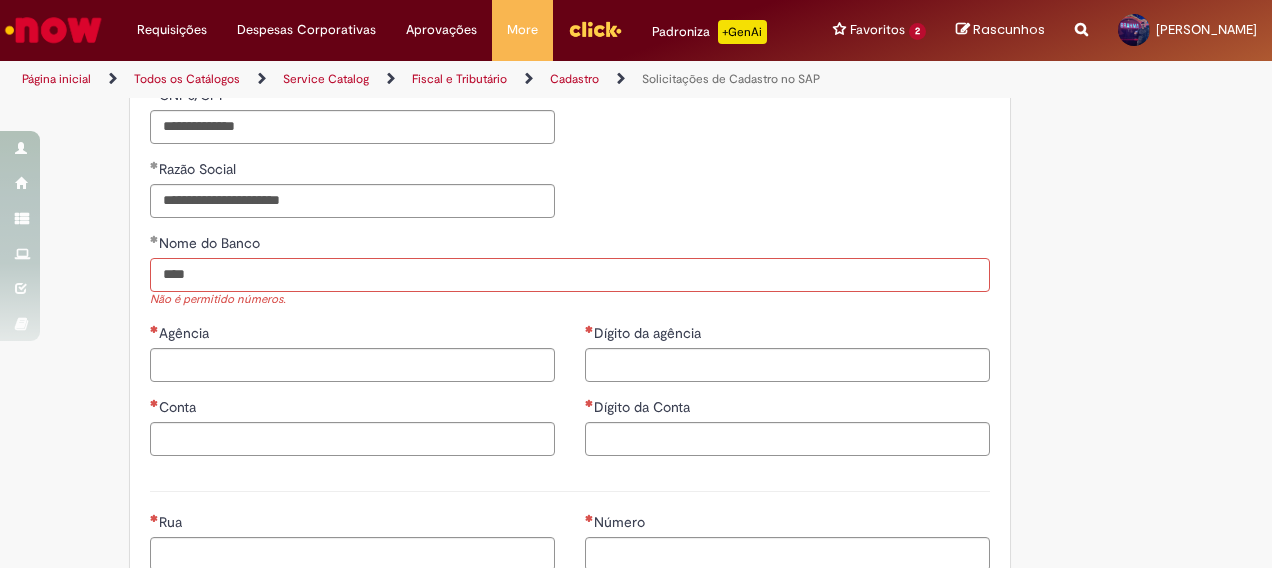 type on "****" 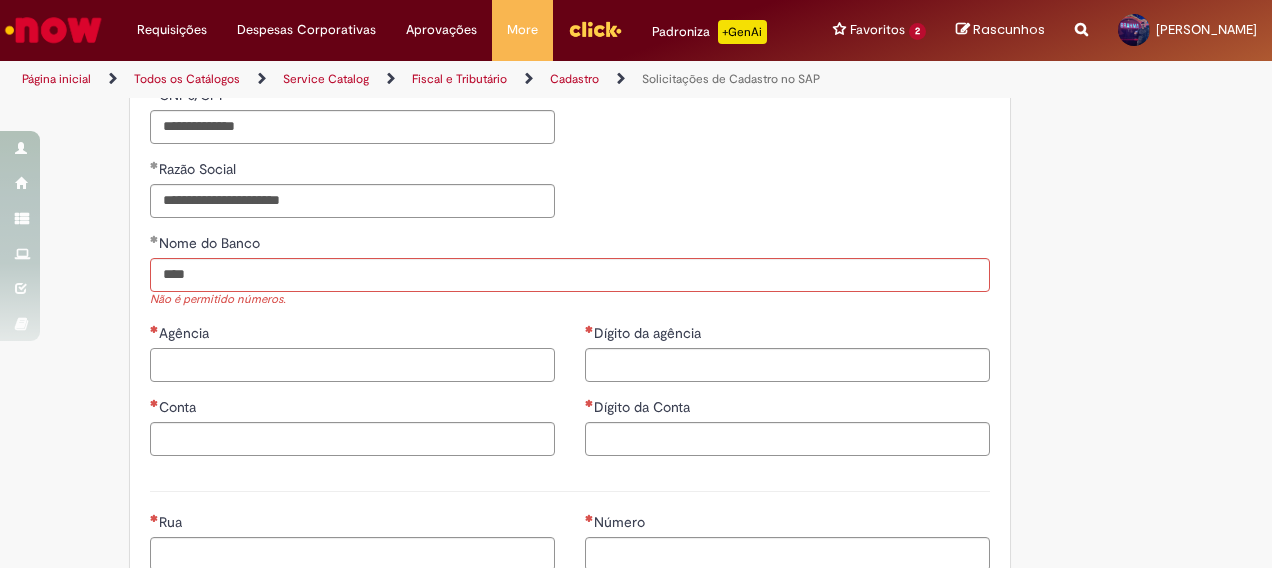 click on "Agência" at bounding box center (352, 365) 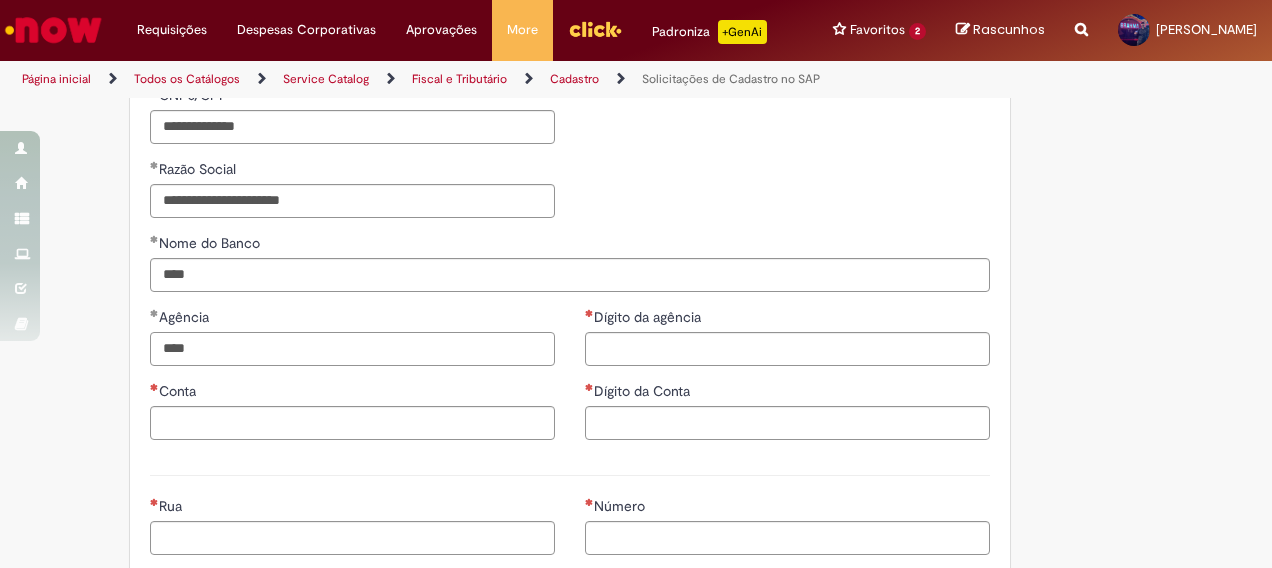 type on "****" 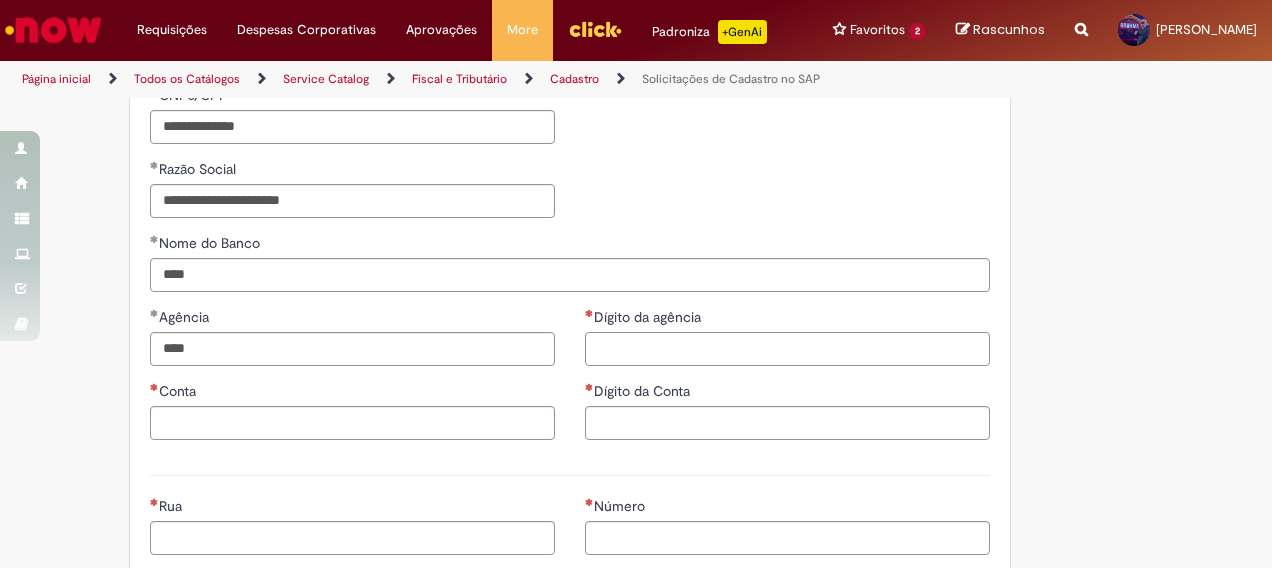 click on "Dígito da agência" at bounding box center [787, 349] 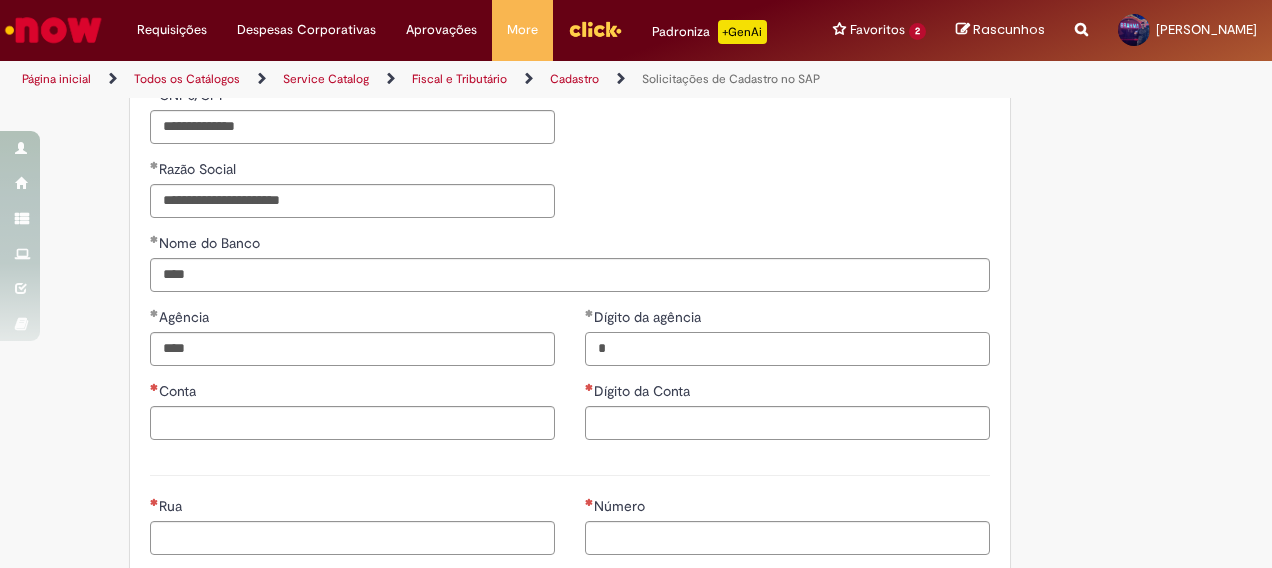 type on "*" 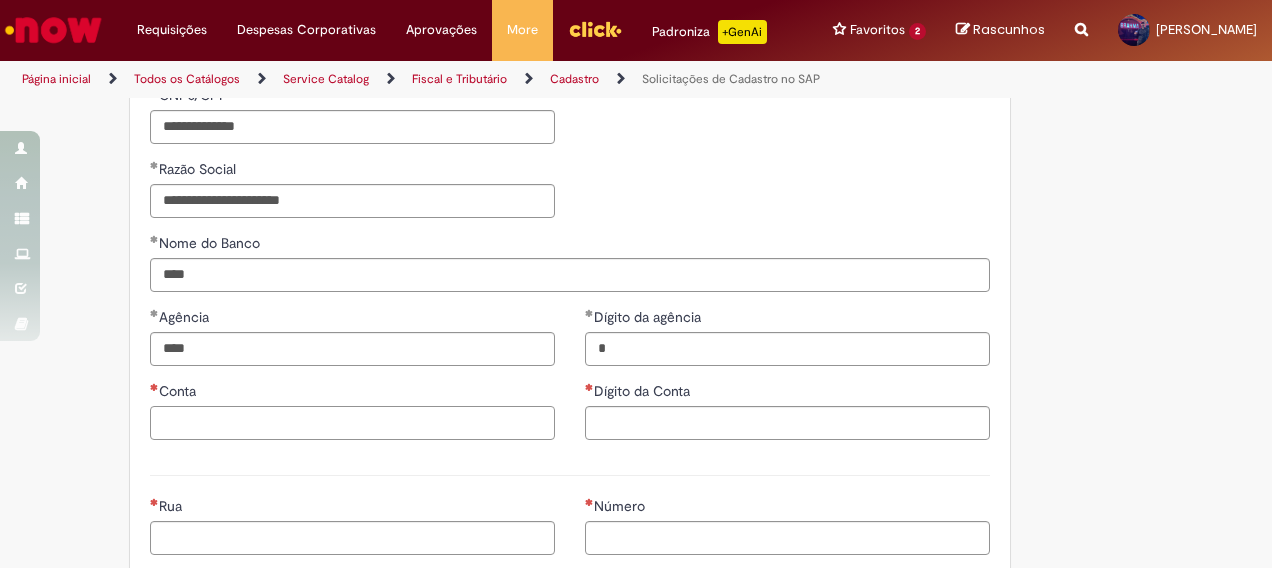 click on "Conta" at bounding box center (352, 423) 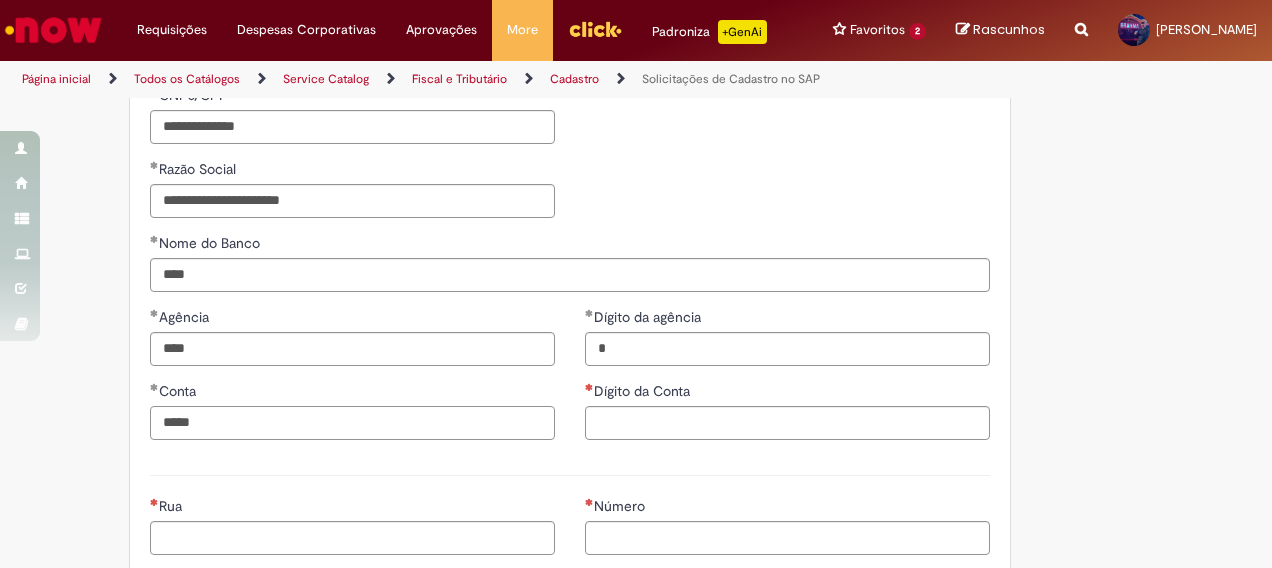 type on "*****" 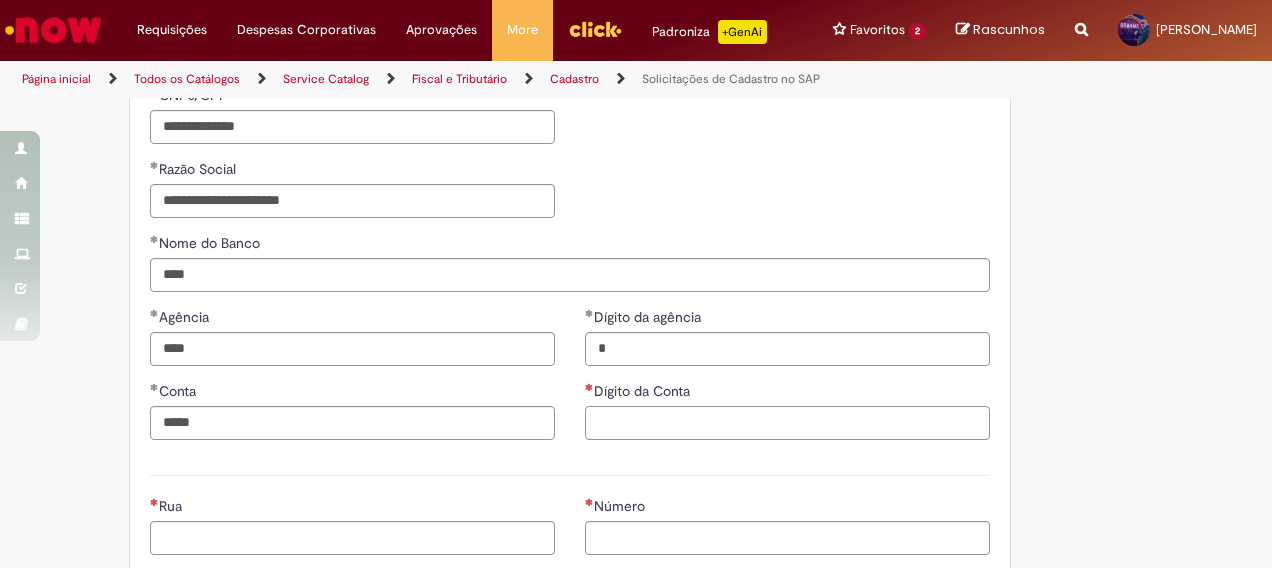 click on "Dígito da Conta" at bounding box center (787, 423) 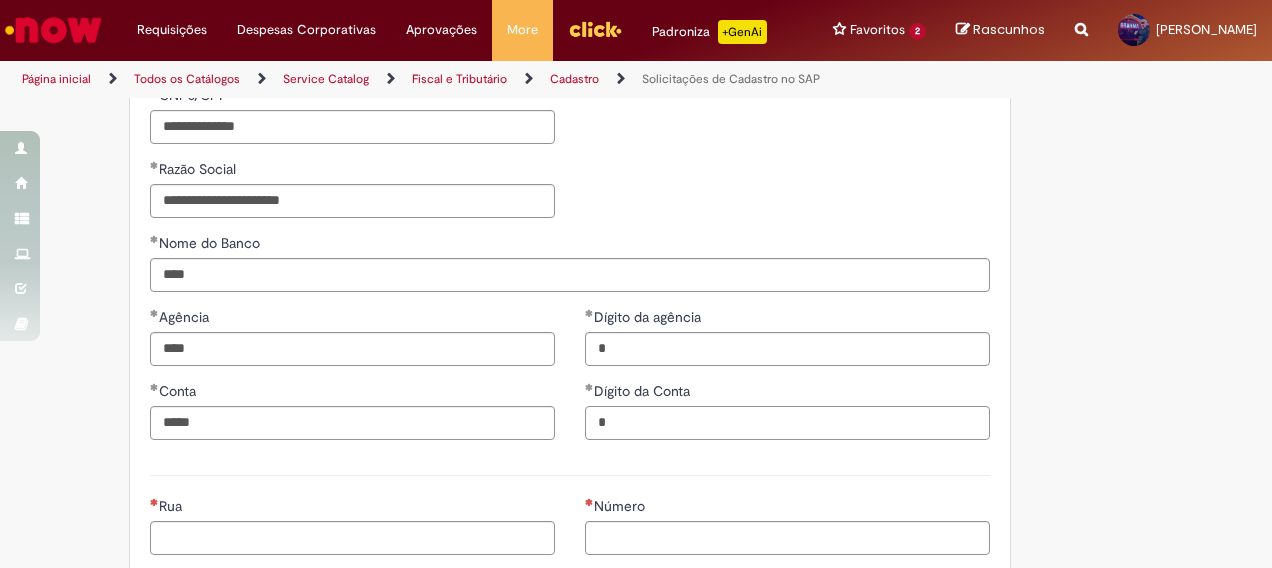 type on "*" 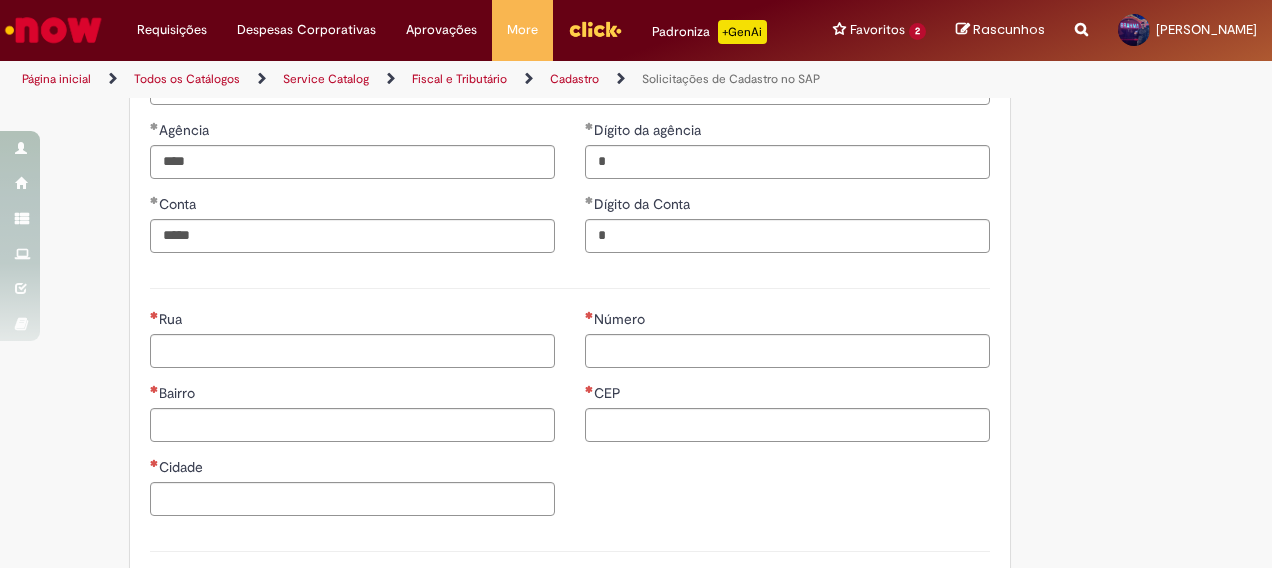 scroll, scrollTop: 1242, scrollLeft: 0, axis: vertical 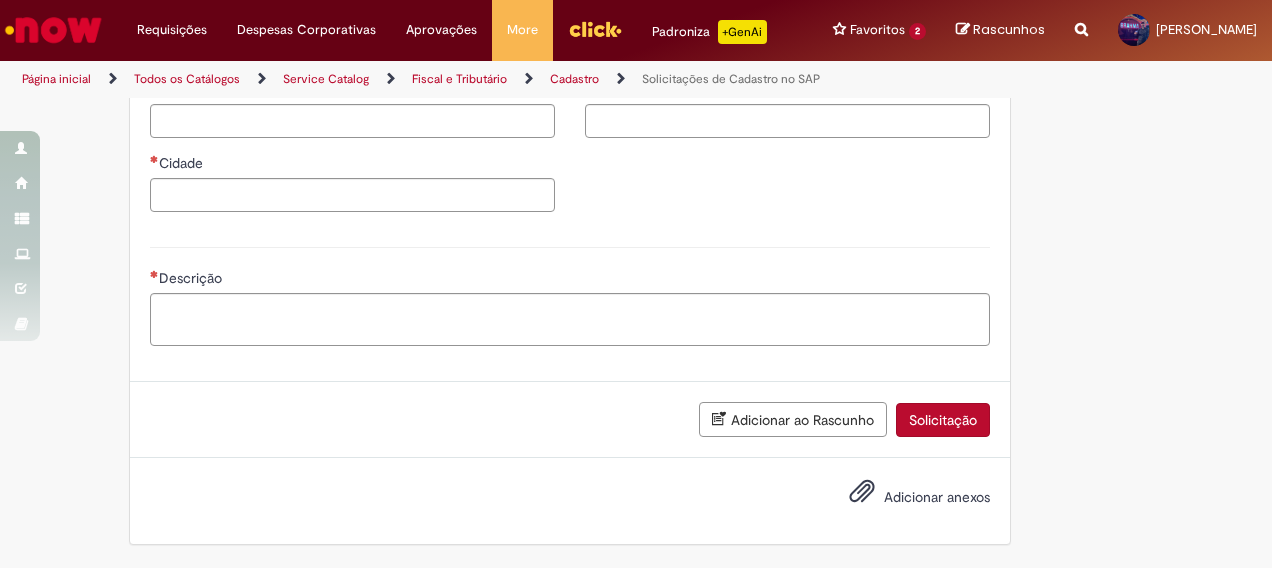 click on "**********" at bounding box center (636, -282) 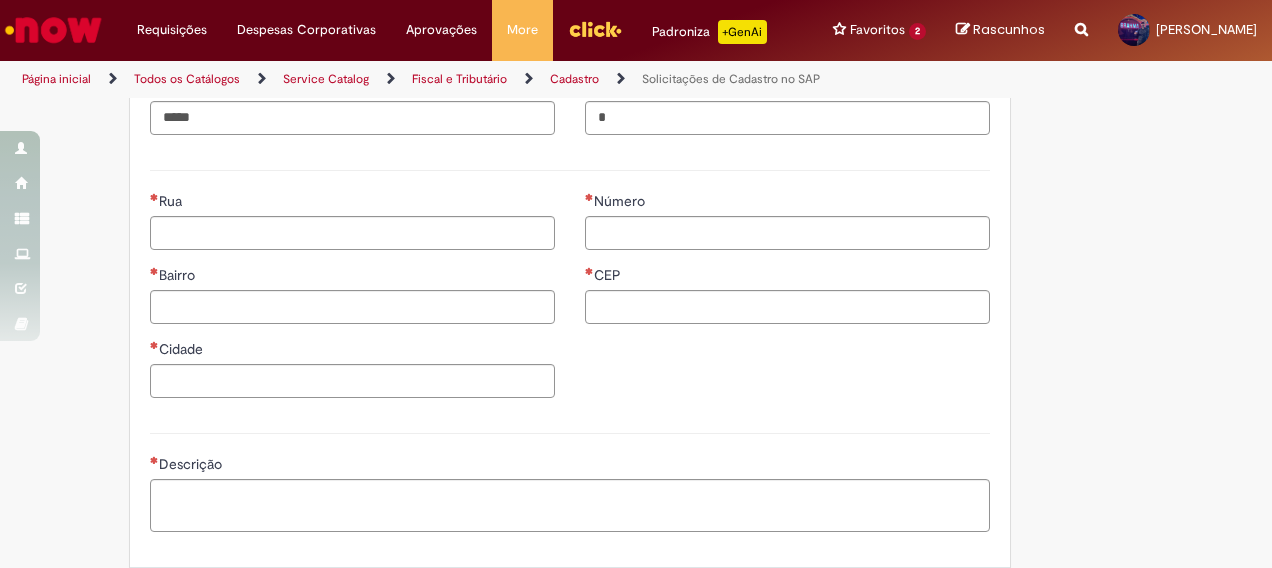 scroll, scrollTop: 1036, scrollLeft: 0, axis: vertical 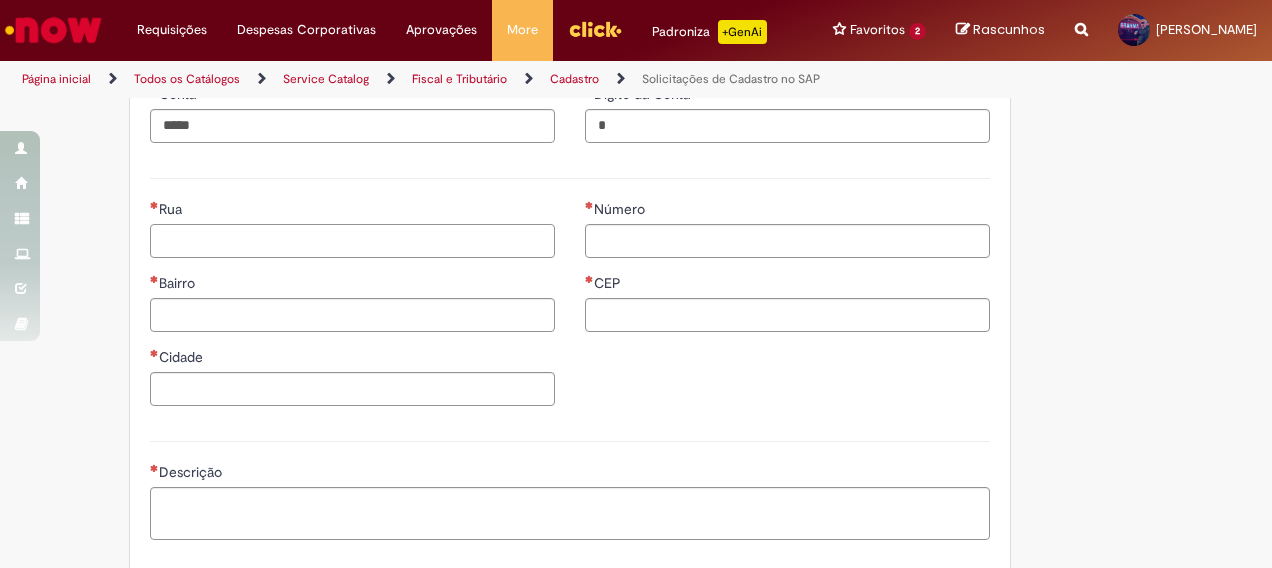 click on "Rua" at bounding box center [352, 241] 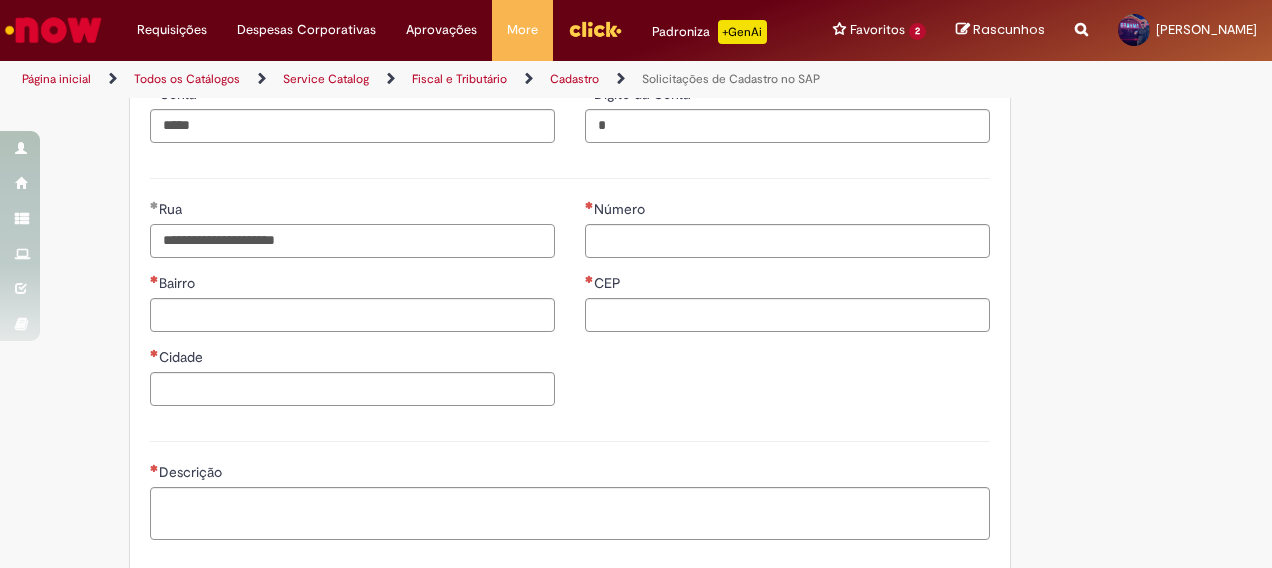type on "**********" 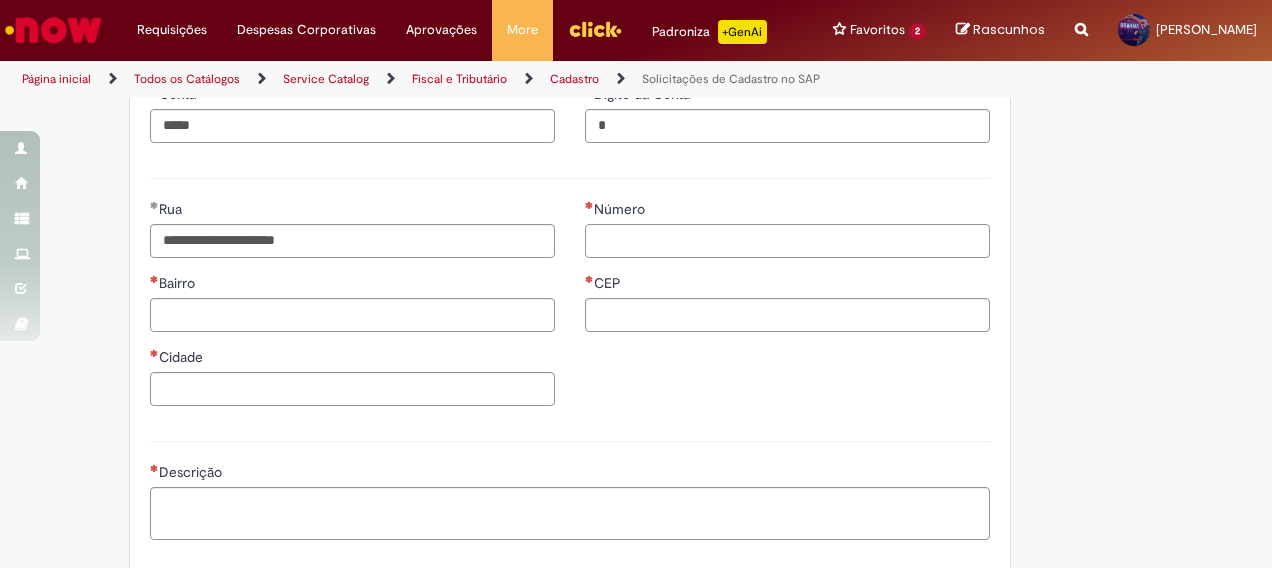 click on "Número" at bounding box center [787, 241] 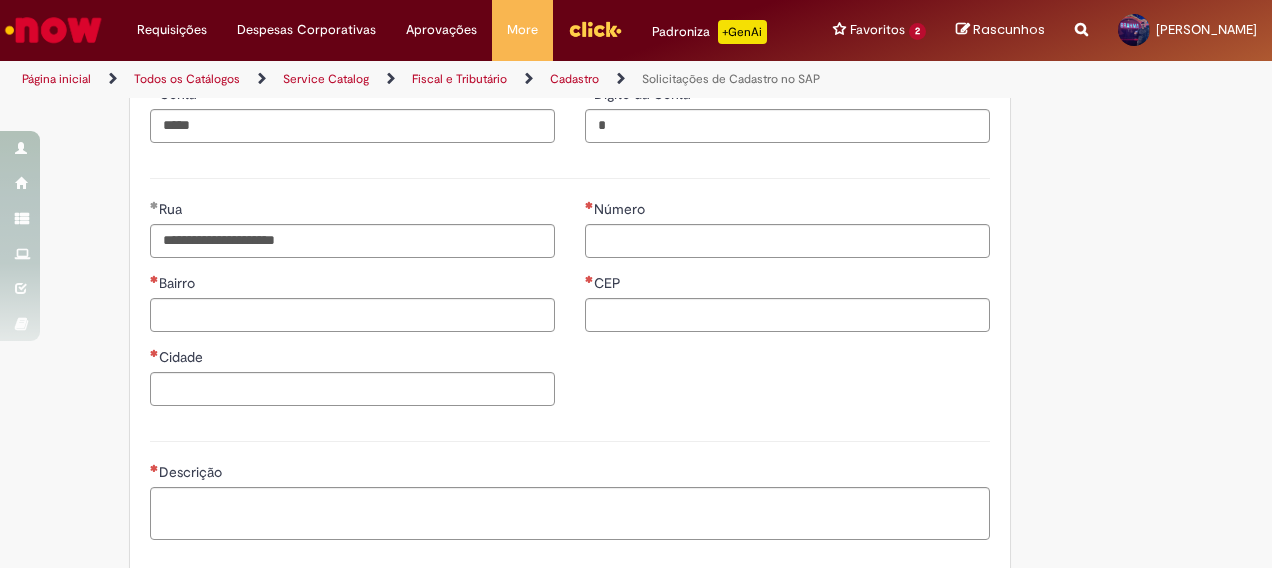 click on "**********" at bounding box center (636, -88) 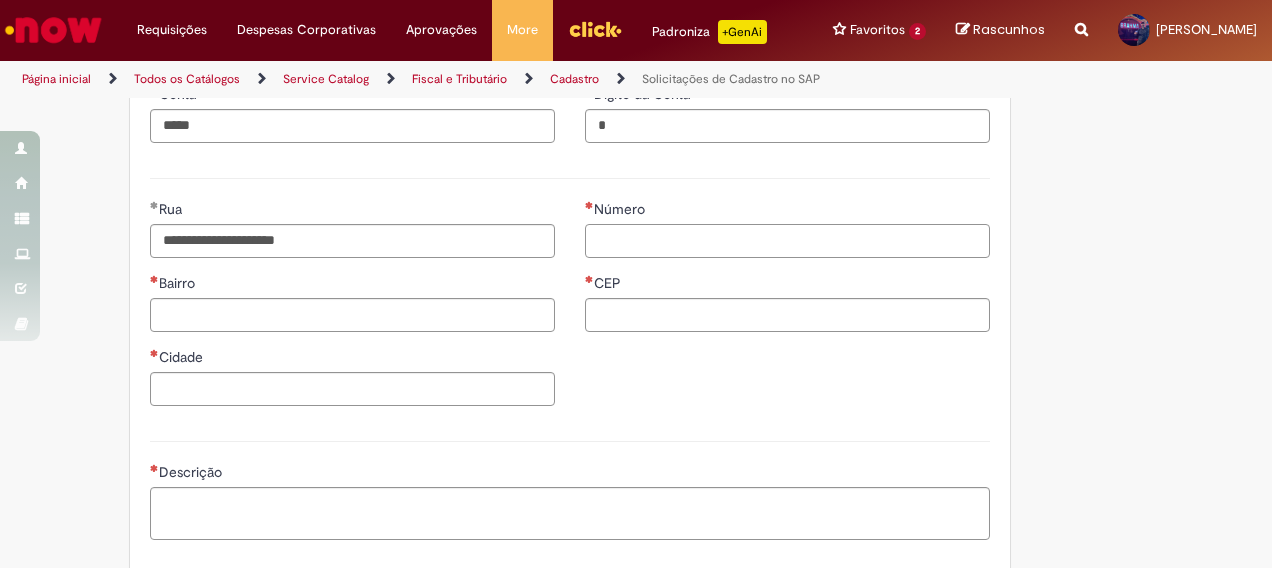 click on "Número" at bounding box center [787, 241] 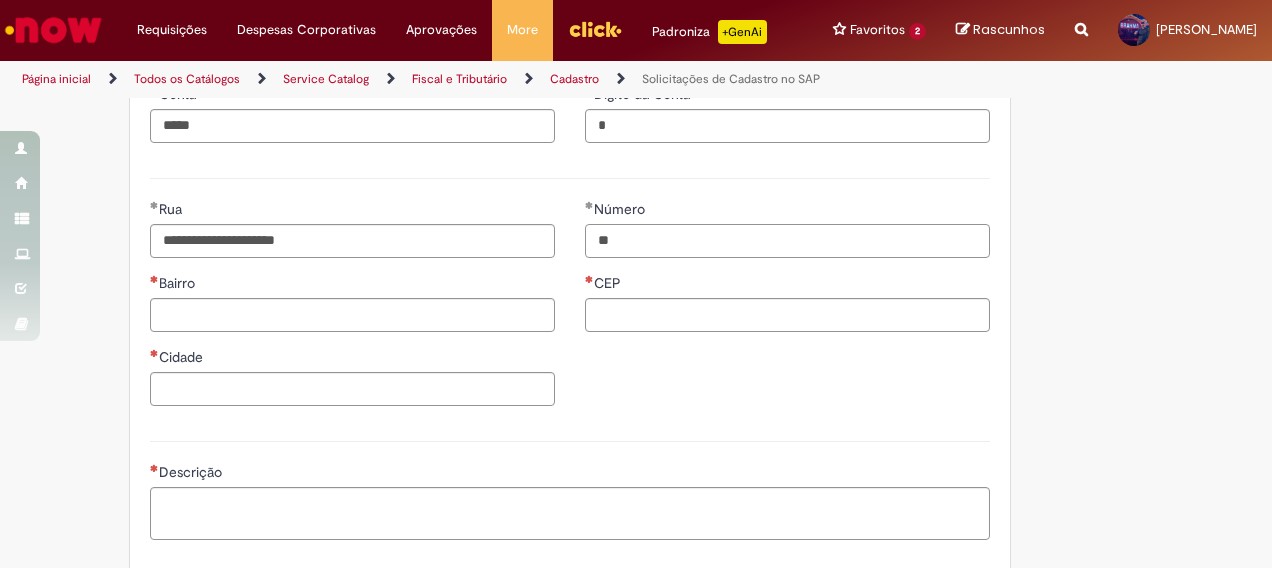 type on "**" 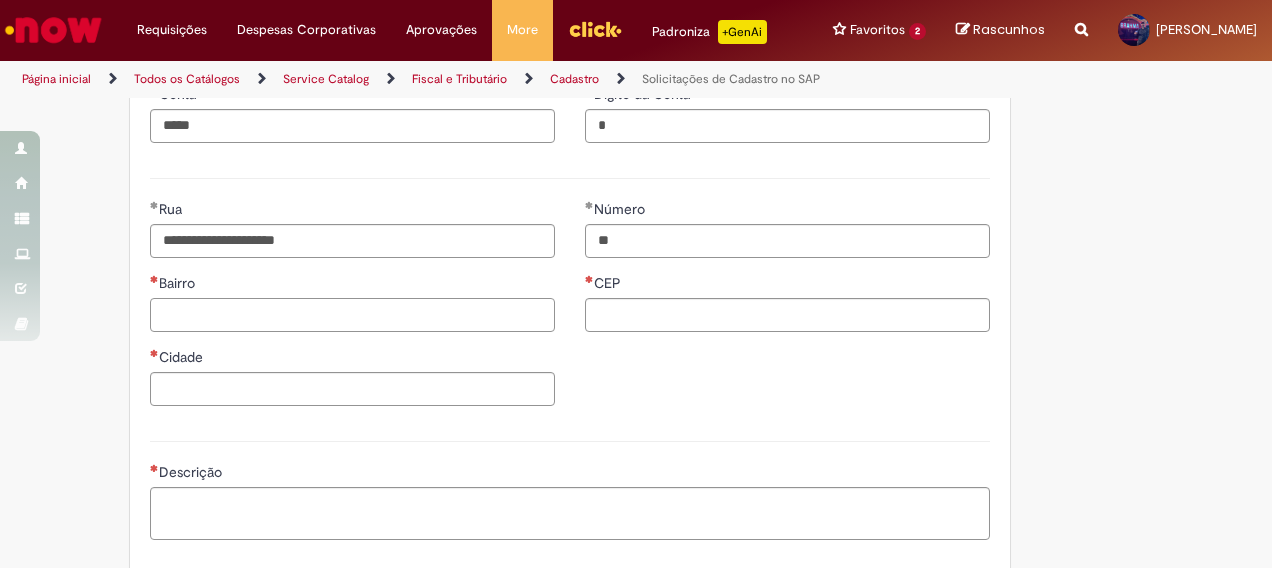 click on "Bairro" at bounding box center [352, 315] 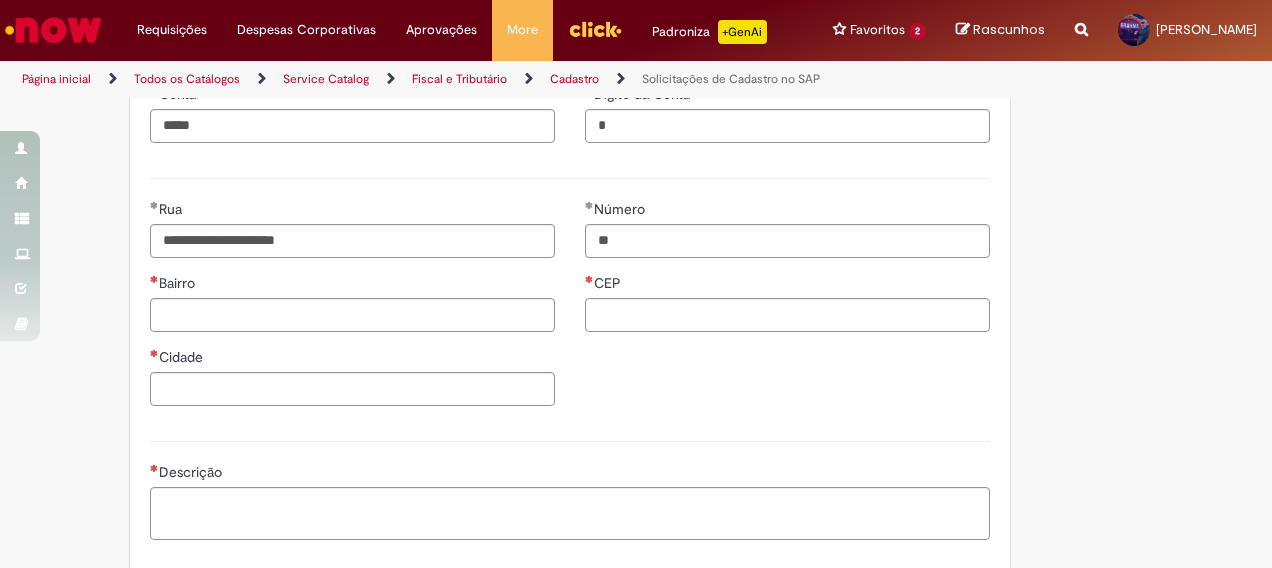 click on "**********" at bounding box center [538, -88] 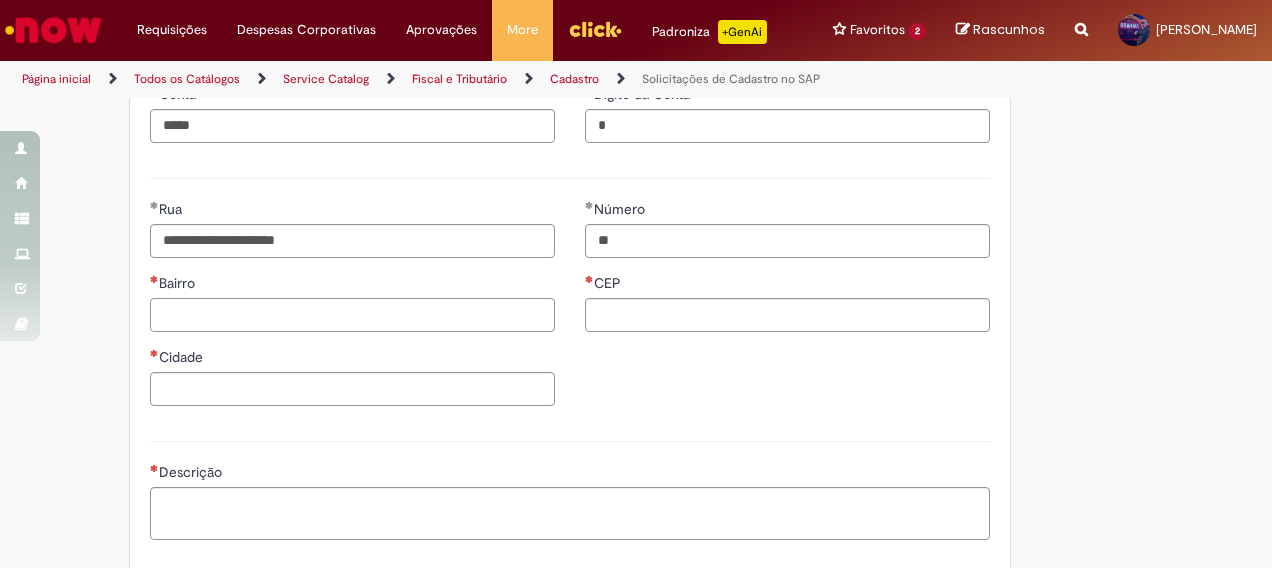 click on "Bairro" at bounding box center (352, 315) 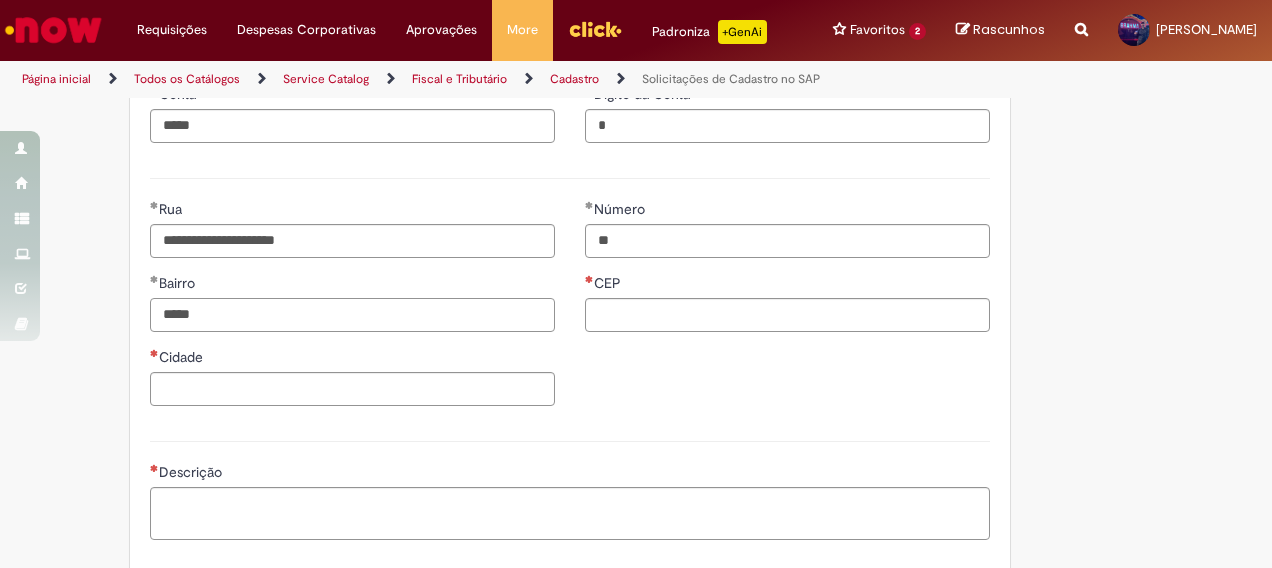 type on "*****" 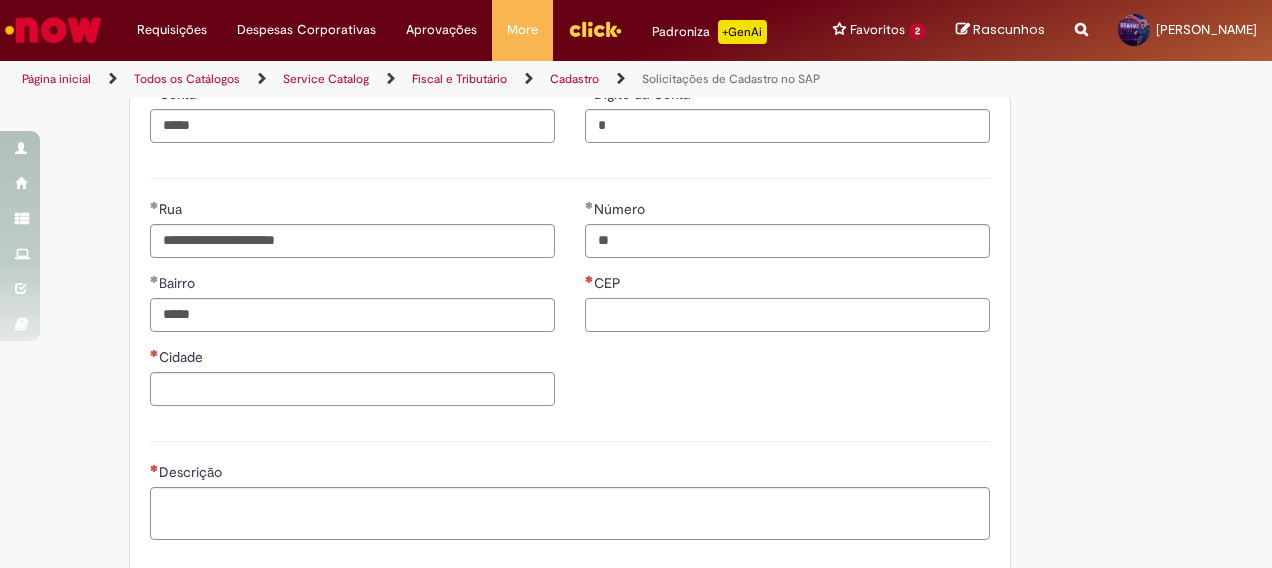 click on "CEP" at bounding box center (787, 315) 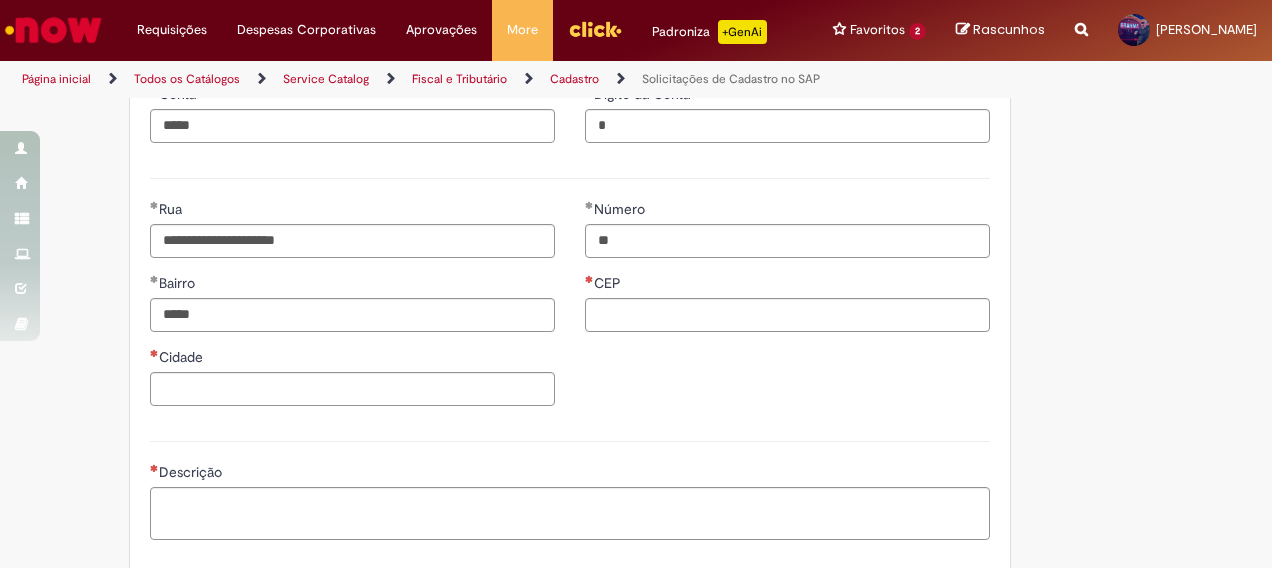 click on "**********" at bounding box center [636, -88] 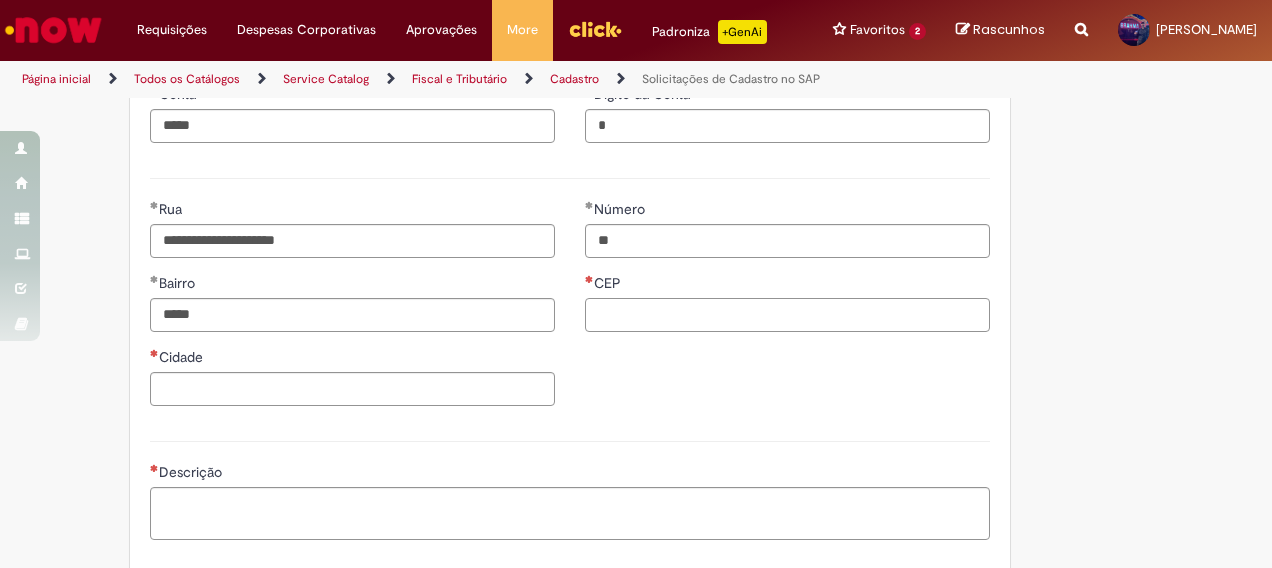 click on "CEP" at bounding box center (787, 315) 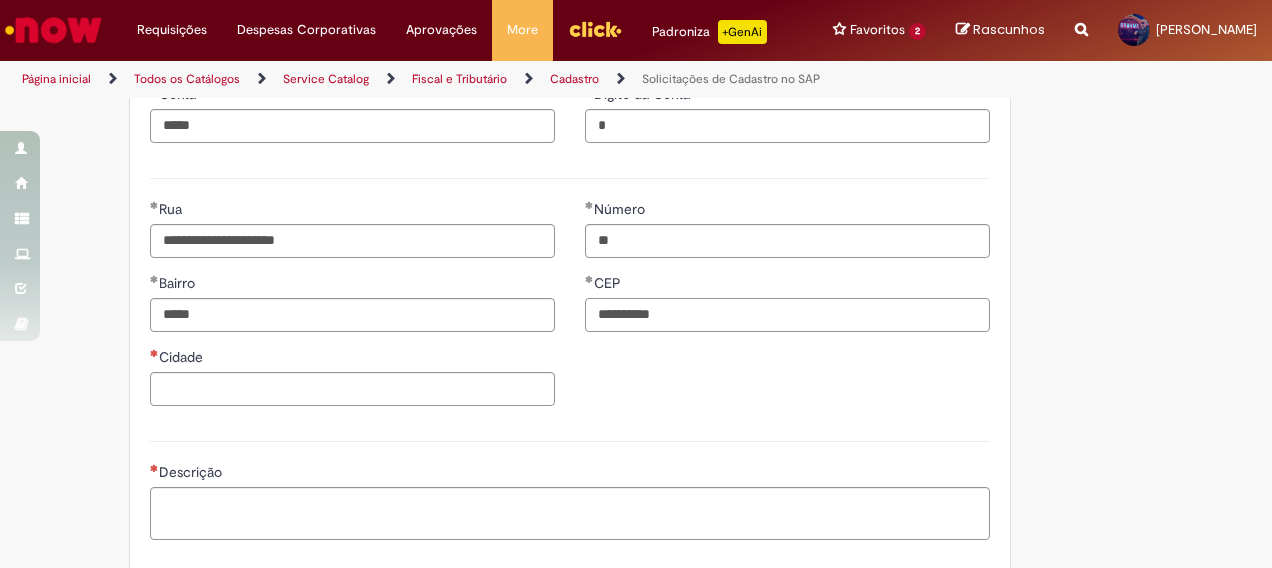 type on "**********" 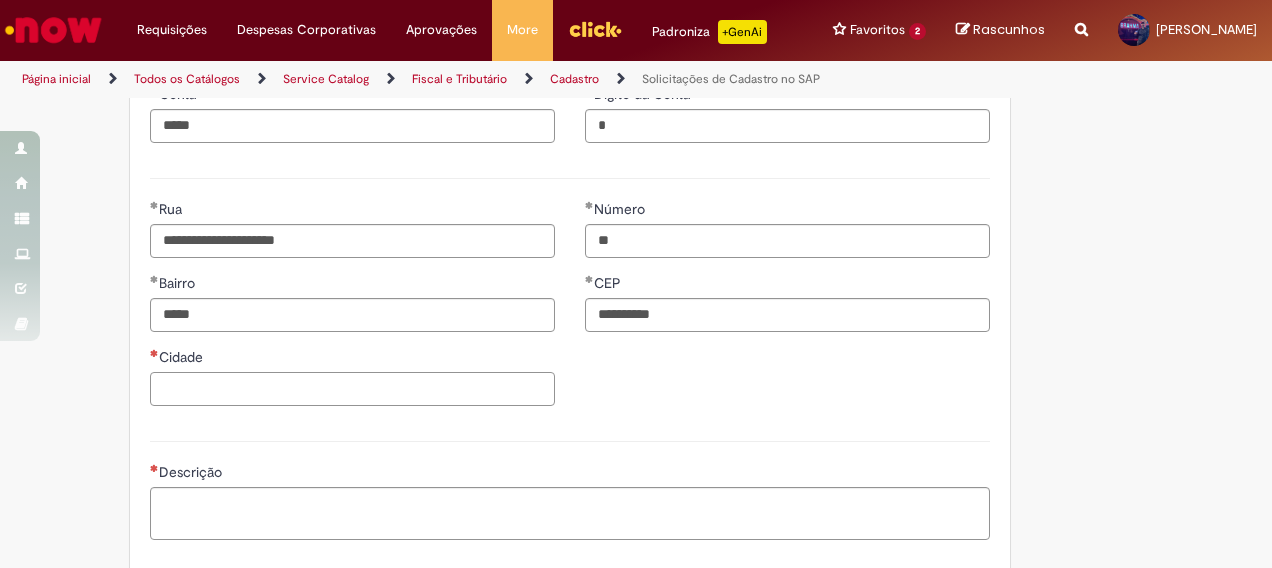 click on "Cidade" at bounding box center (352, 389) 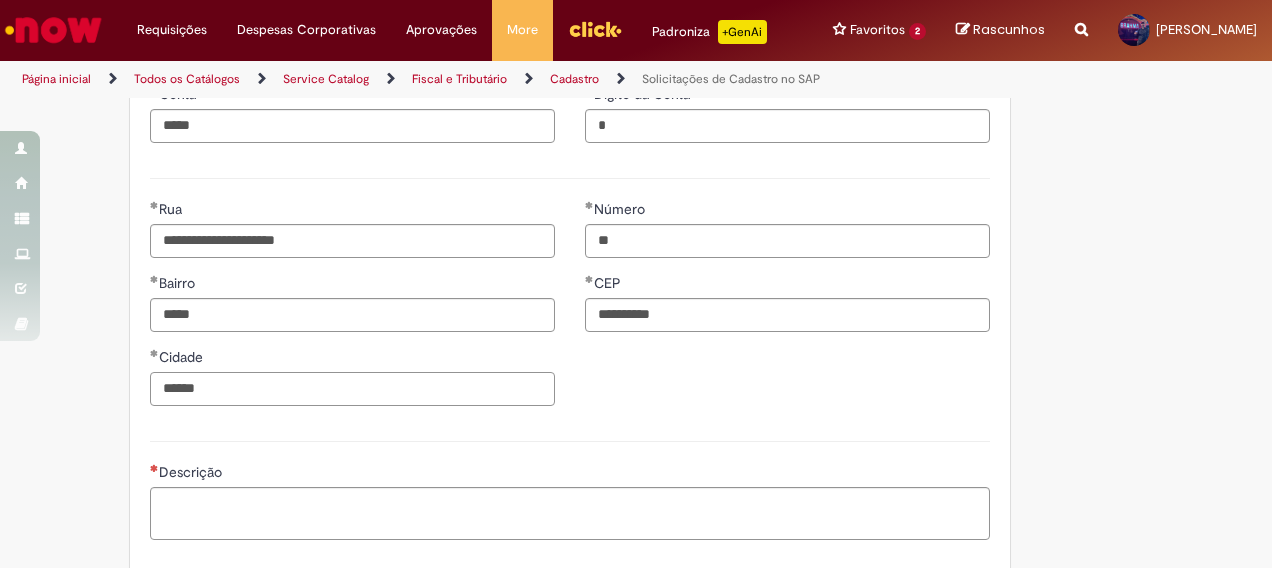 type on "******" 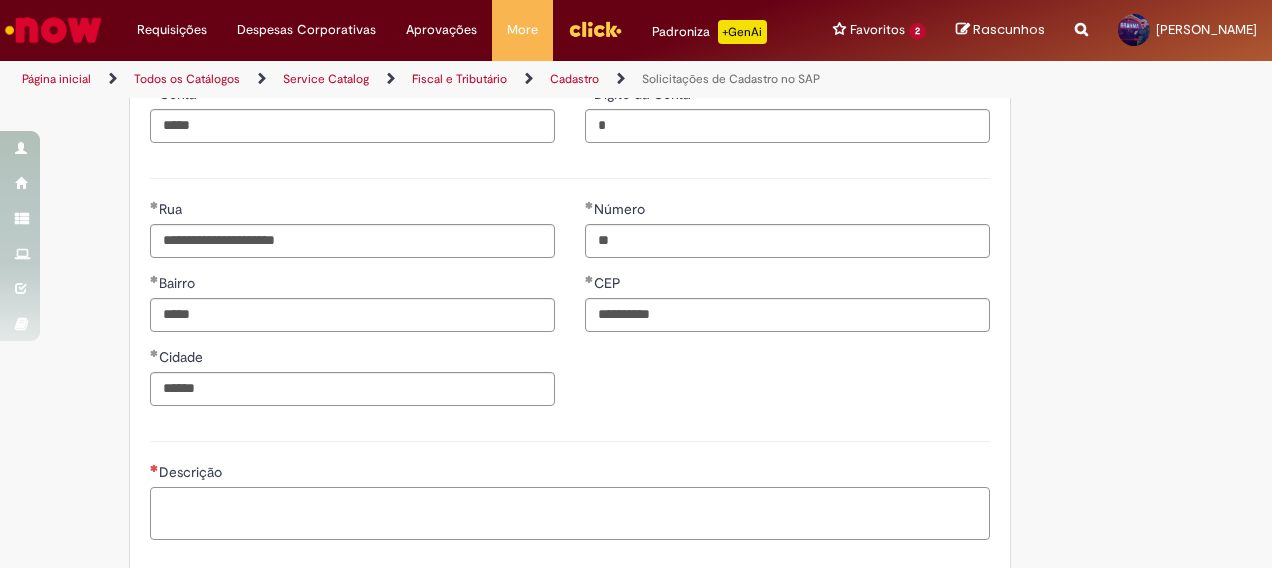 click on "Descrição" at bounding box center [570, 513] 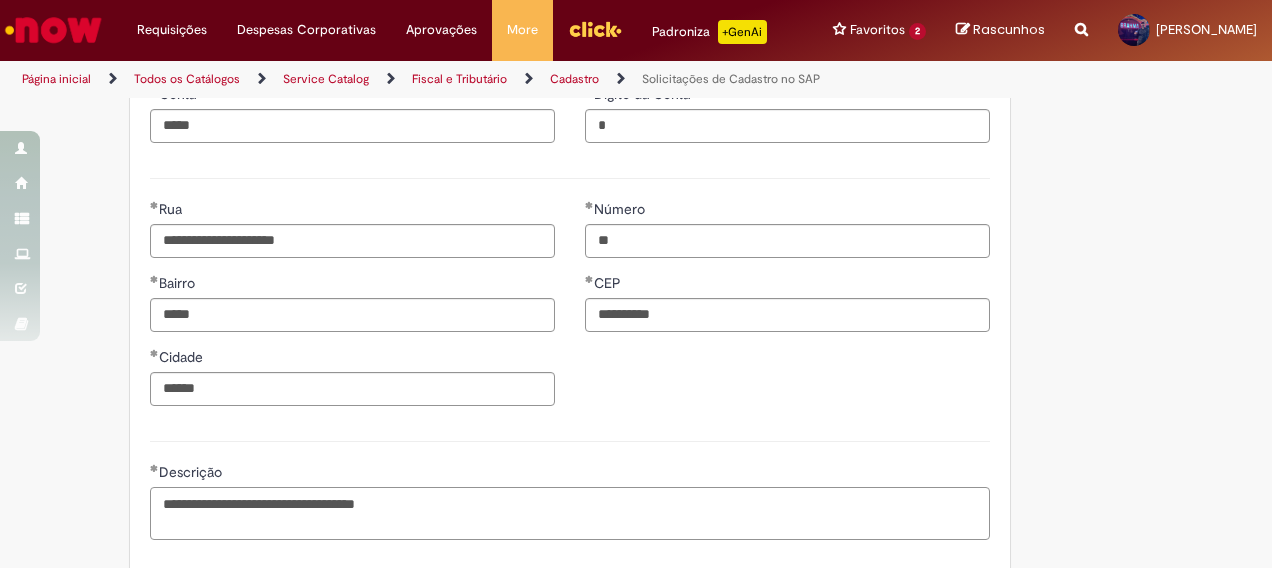 type on "**********" 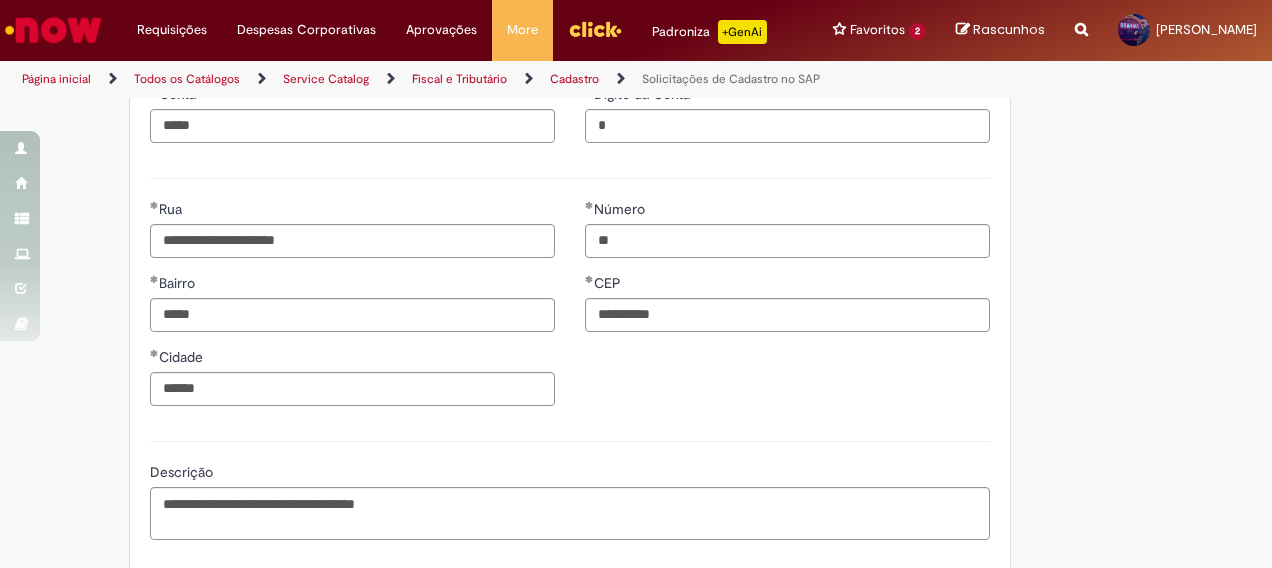 scroll, scrollTop: 1242, scrollLeft: 0, axis: vertical 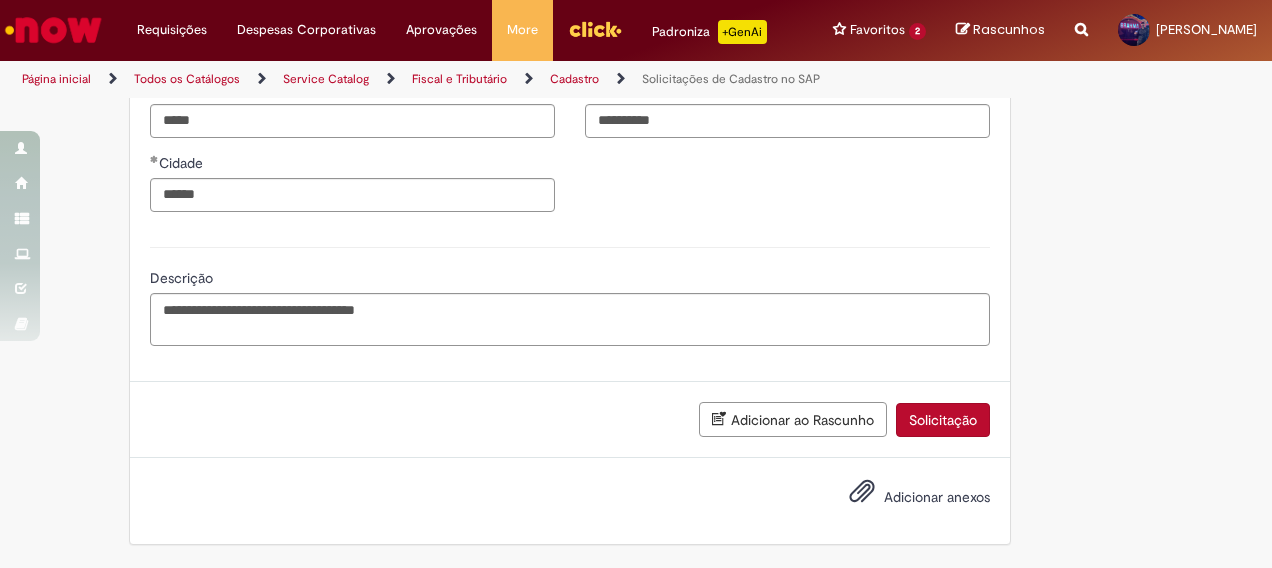 click on "Solicitação" at bounding box center [943, 420] 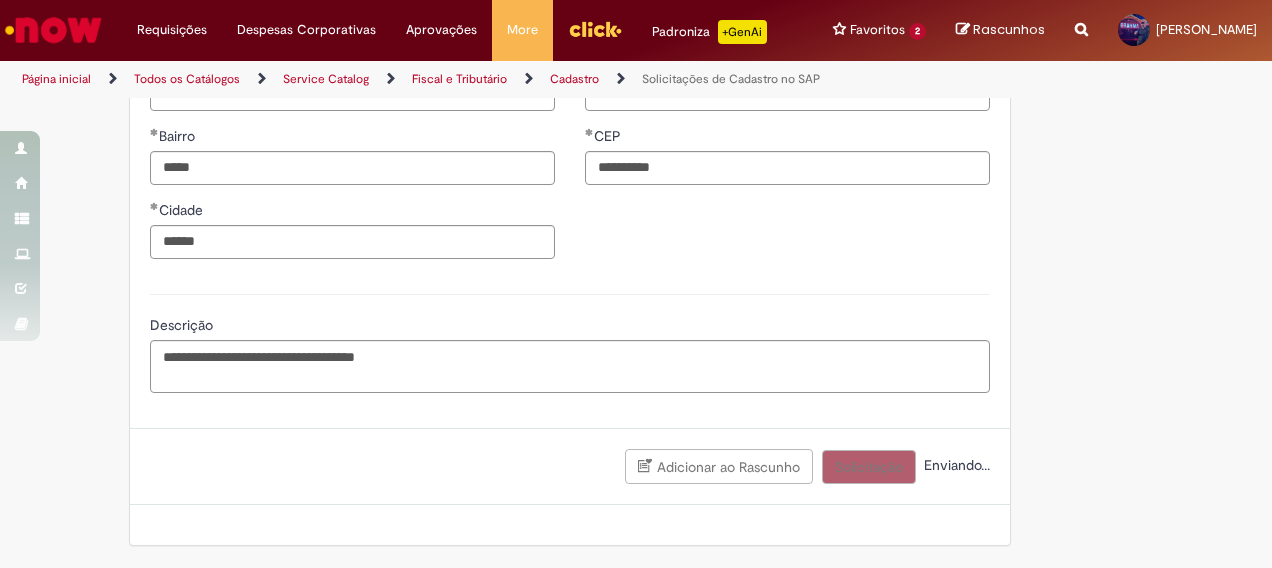scroll, scrollTop: 1197, scrollLeft: 0, axis: vertical 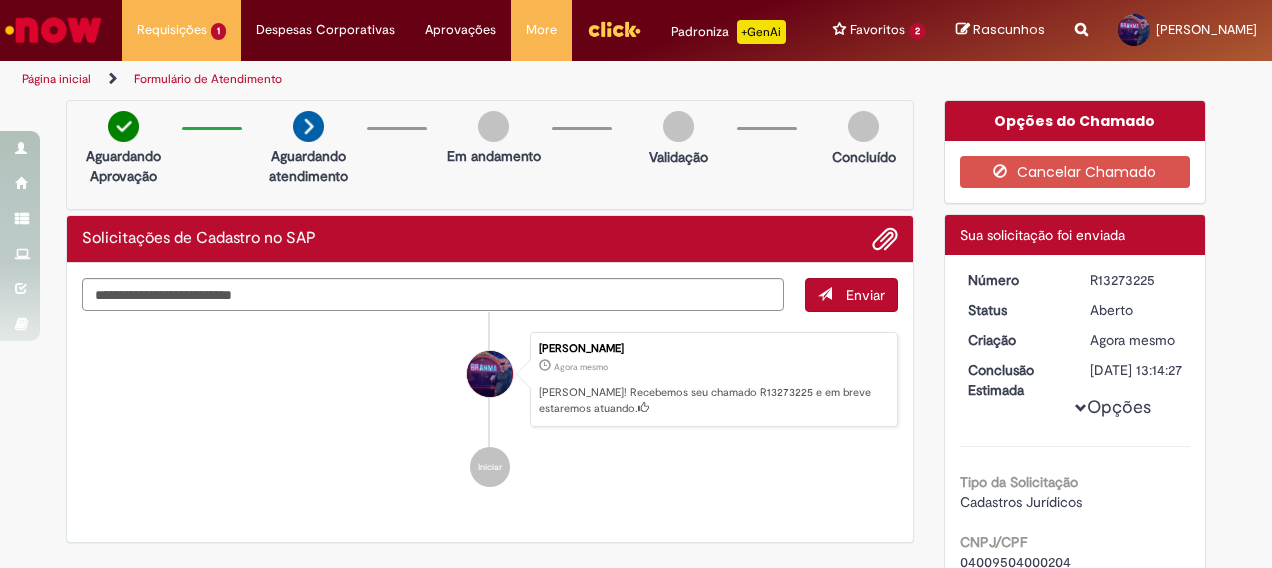 click on "Aguardando Aprovação
Aguardando atendimento
Em andamento
Validação
Concluído" at bounding box center [490, 155] 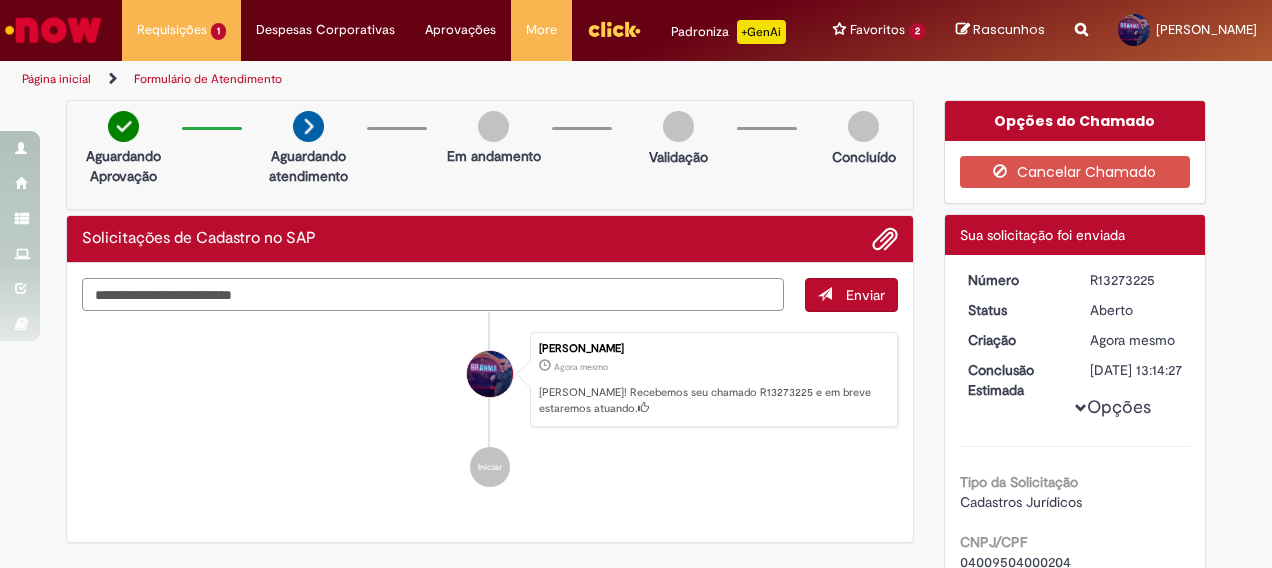 click at bounding box center (433, 294) 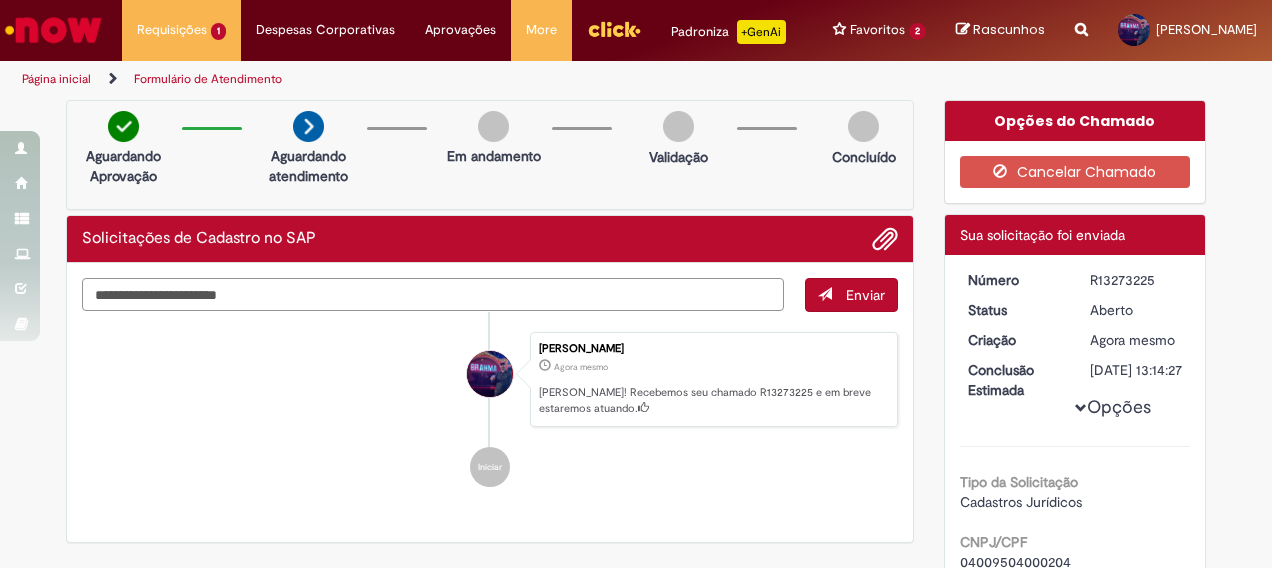 type on "**********" 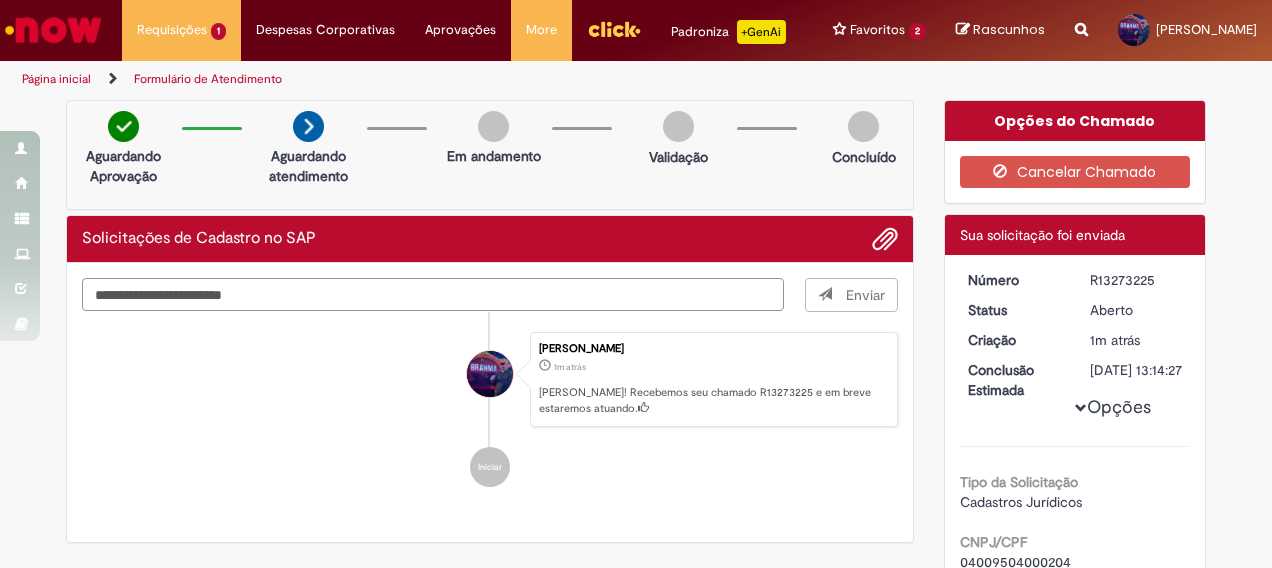type 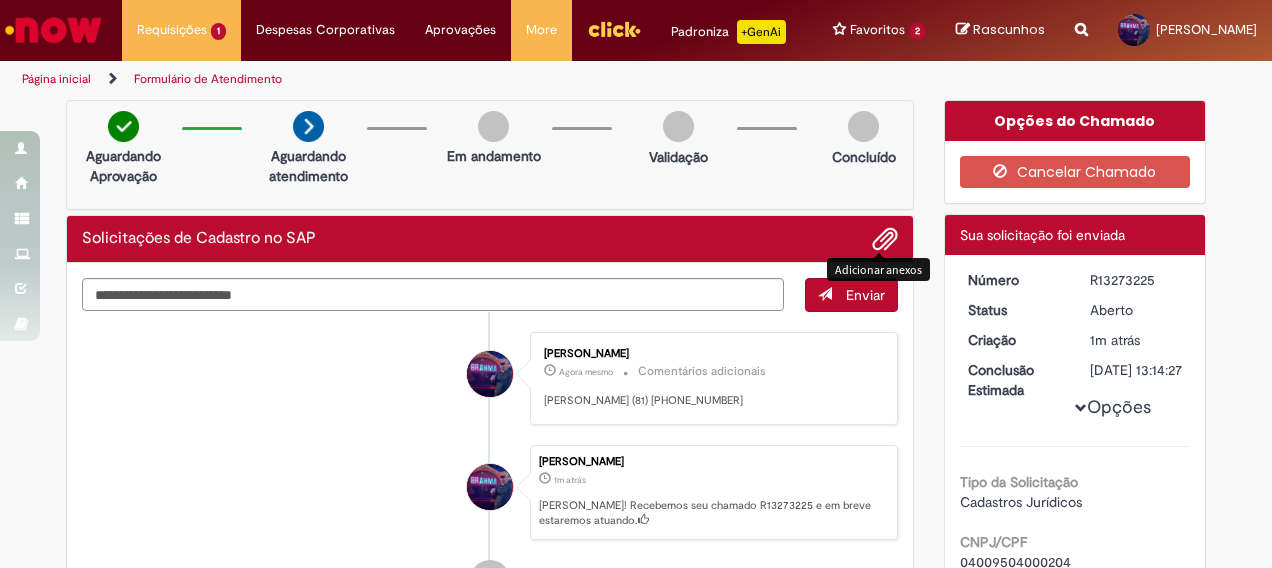 click at bounding box center [885, 240] 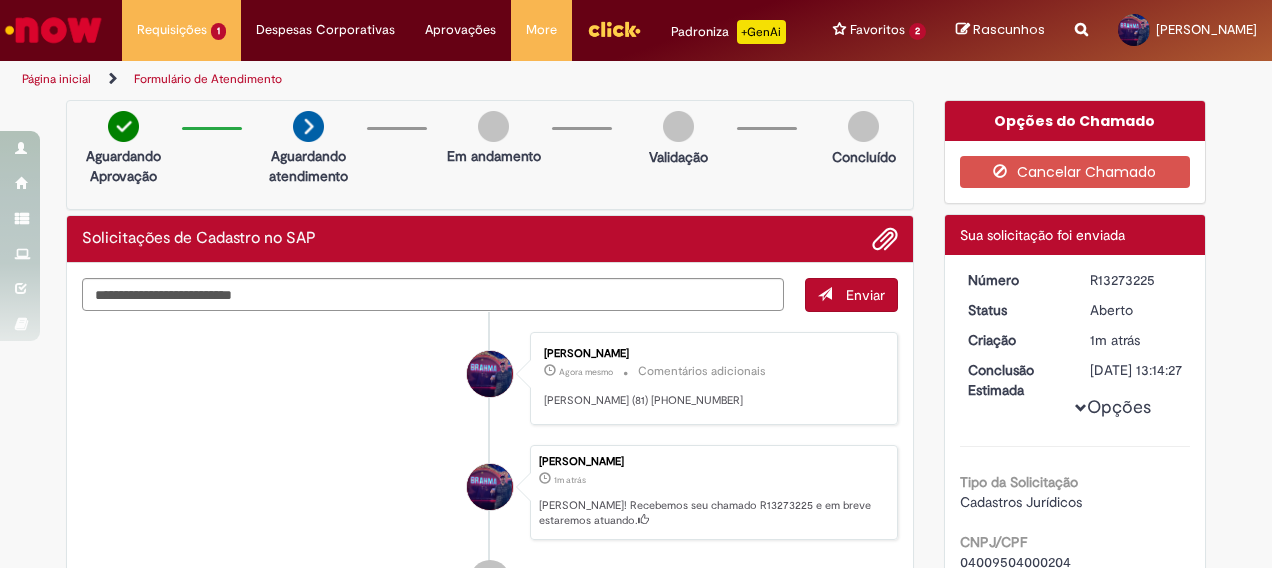 click at bounding box center [885, 240] 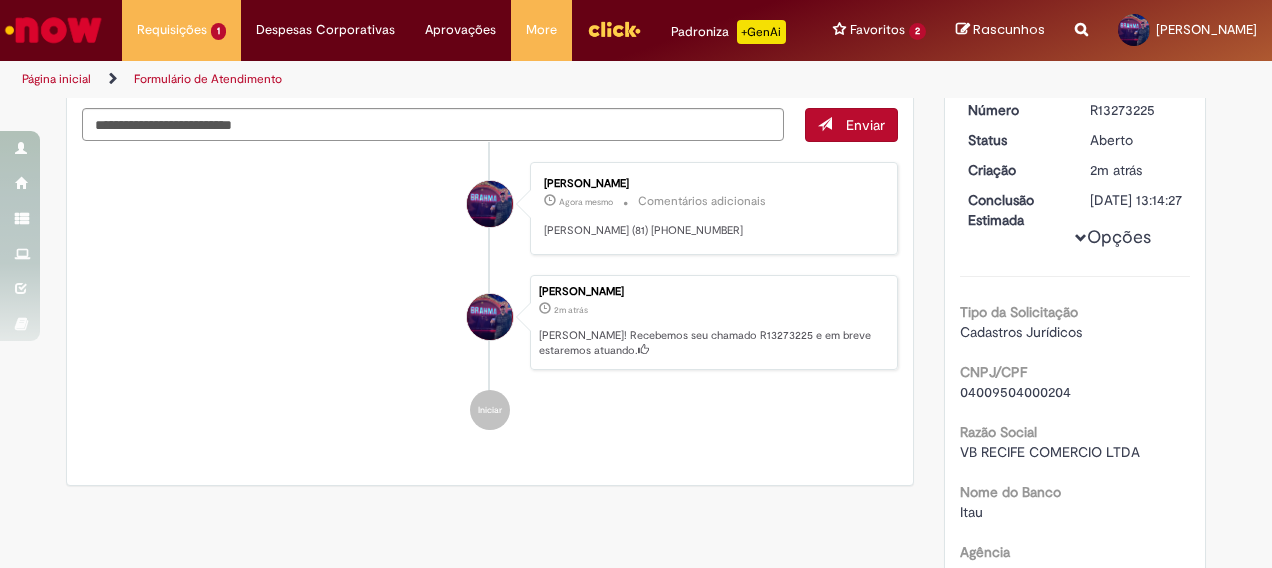 scroll, scrollTop: 54, scrollLeft: 0, axis: vertical 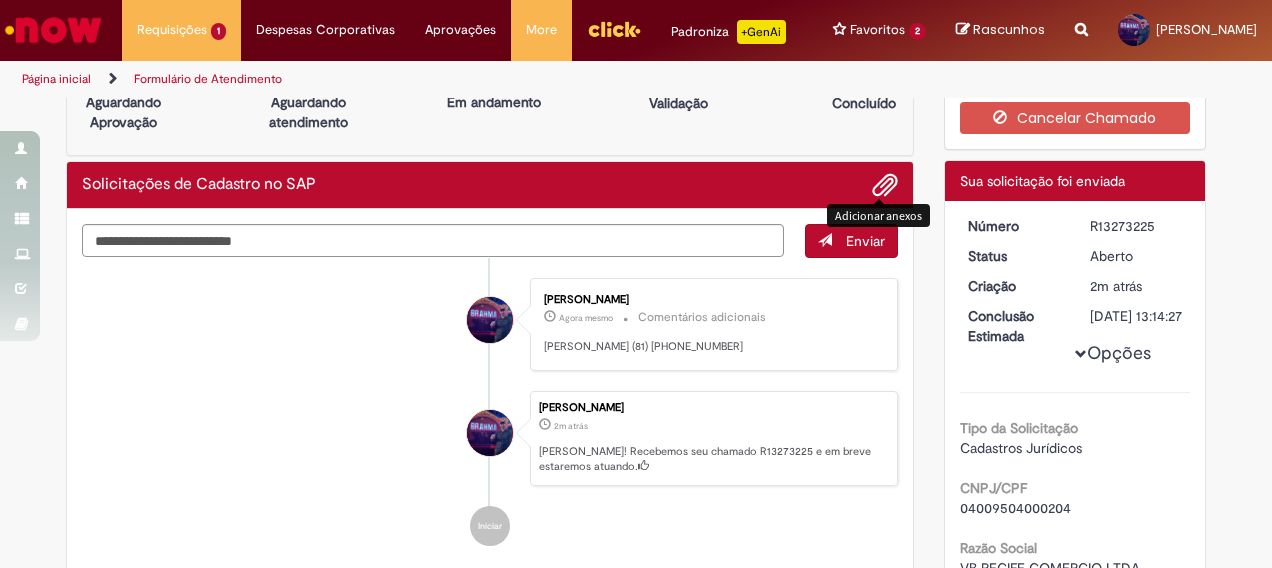 click at bounding box center (885, 186) 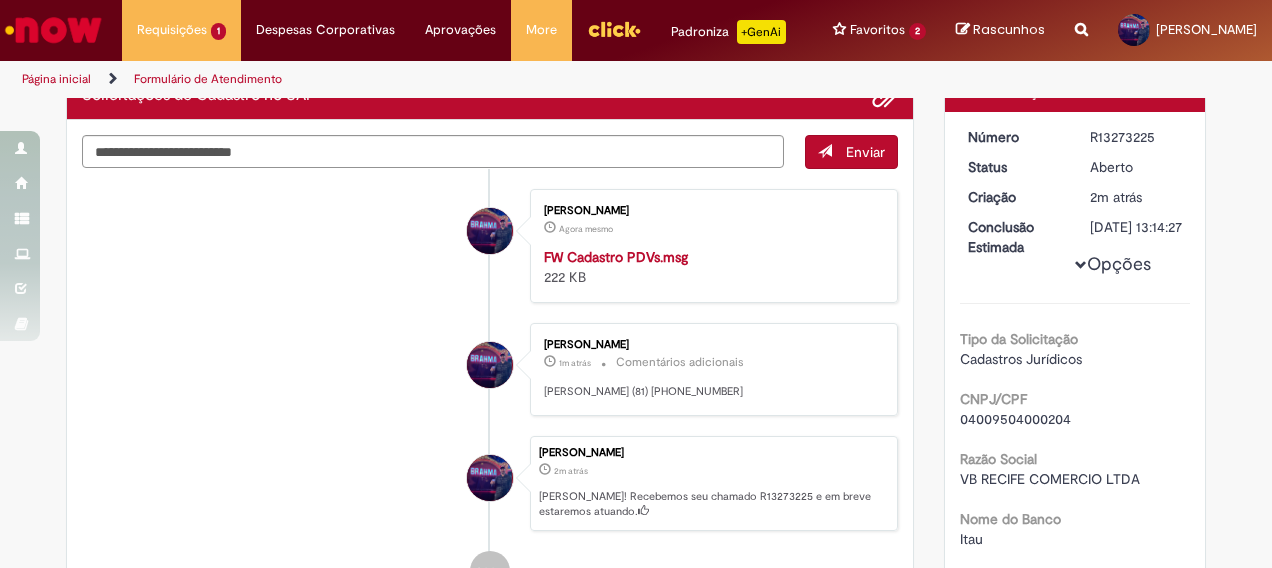 scroll, scrollTop: 158, scrollLeft: 0, axis: vertical 